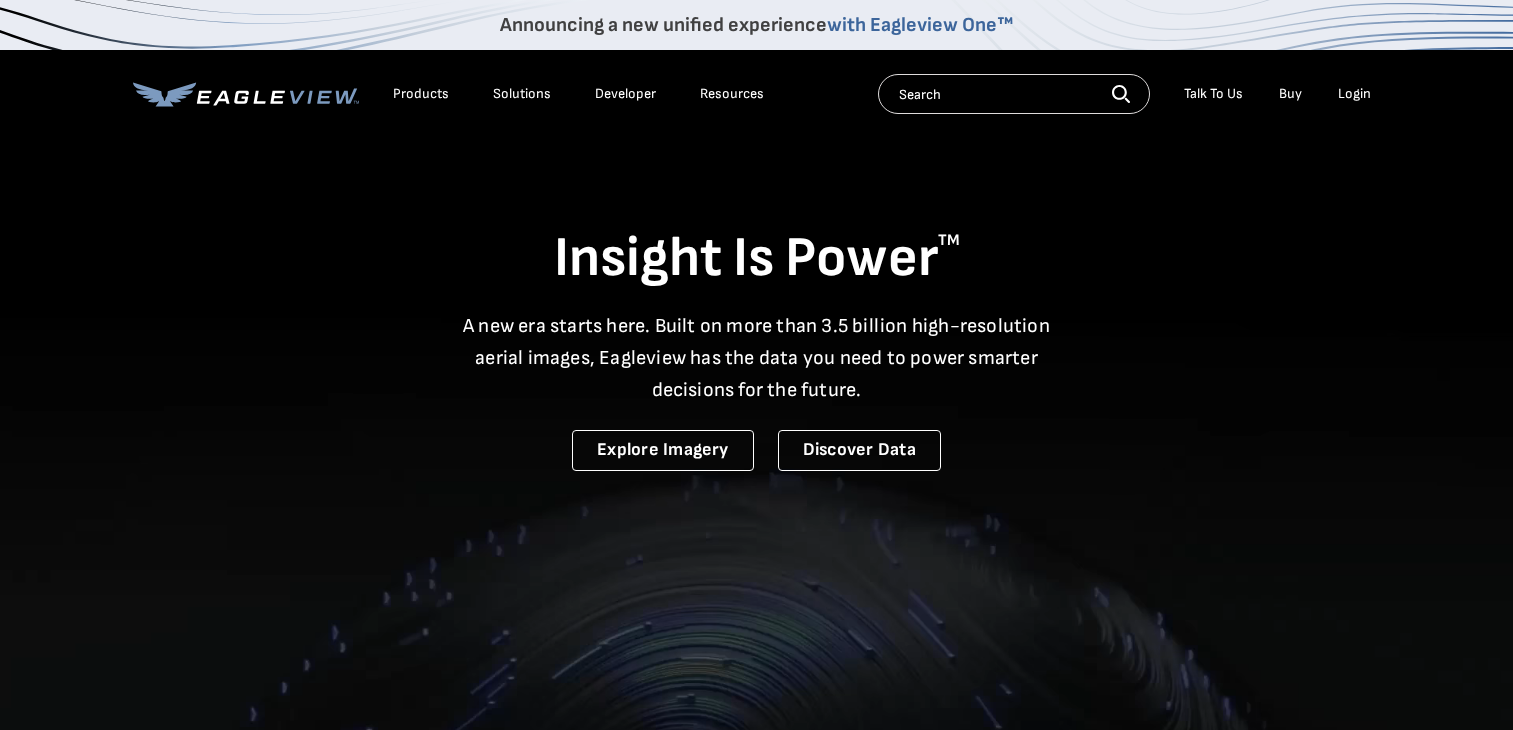 scroll, scrollTop: 0, scrollLeft: 0, axis: both 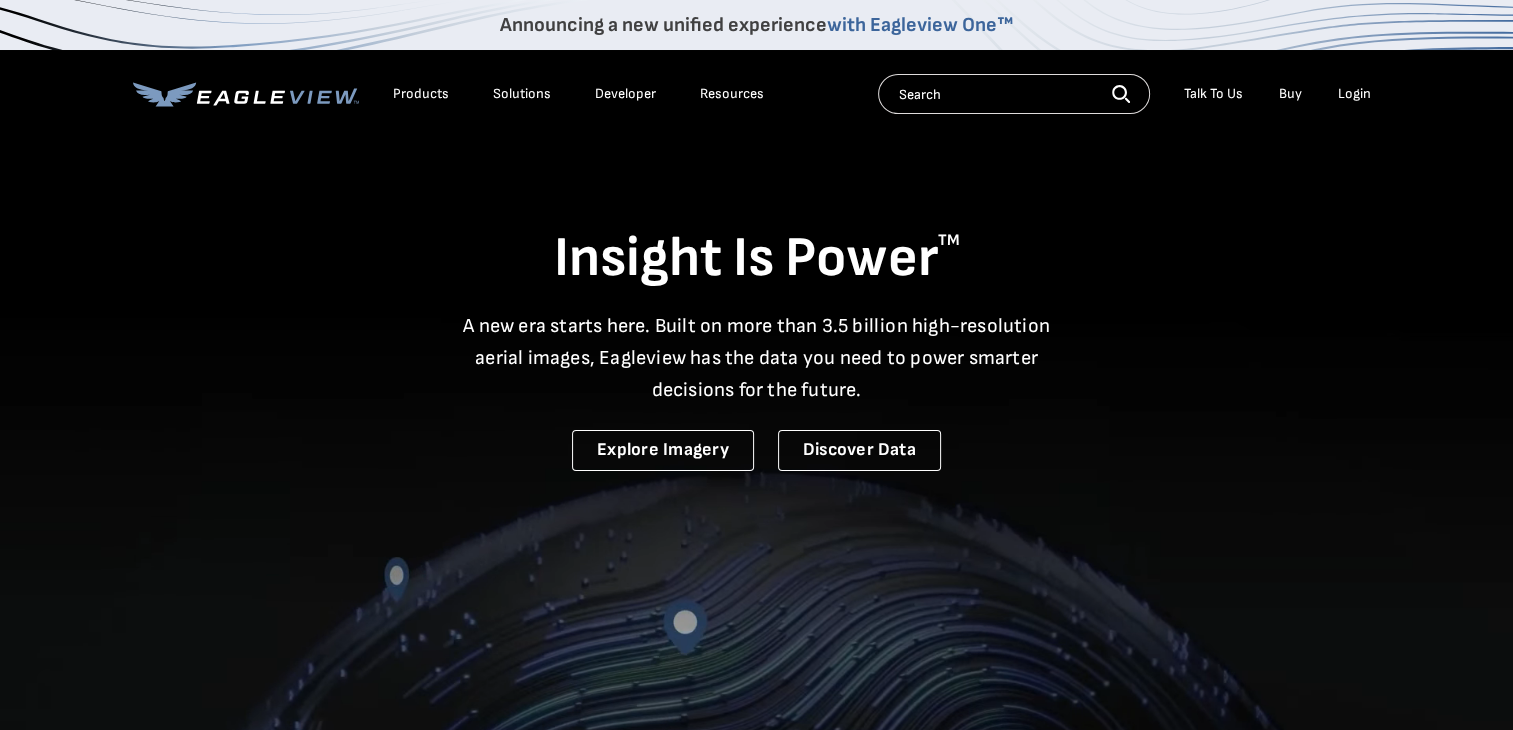 click on "Login" at bounding box center (1354, 94) 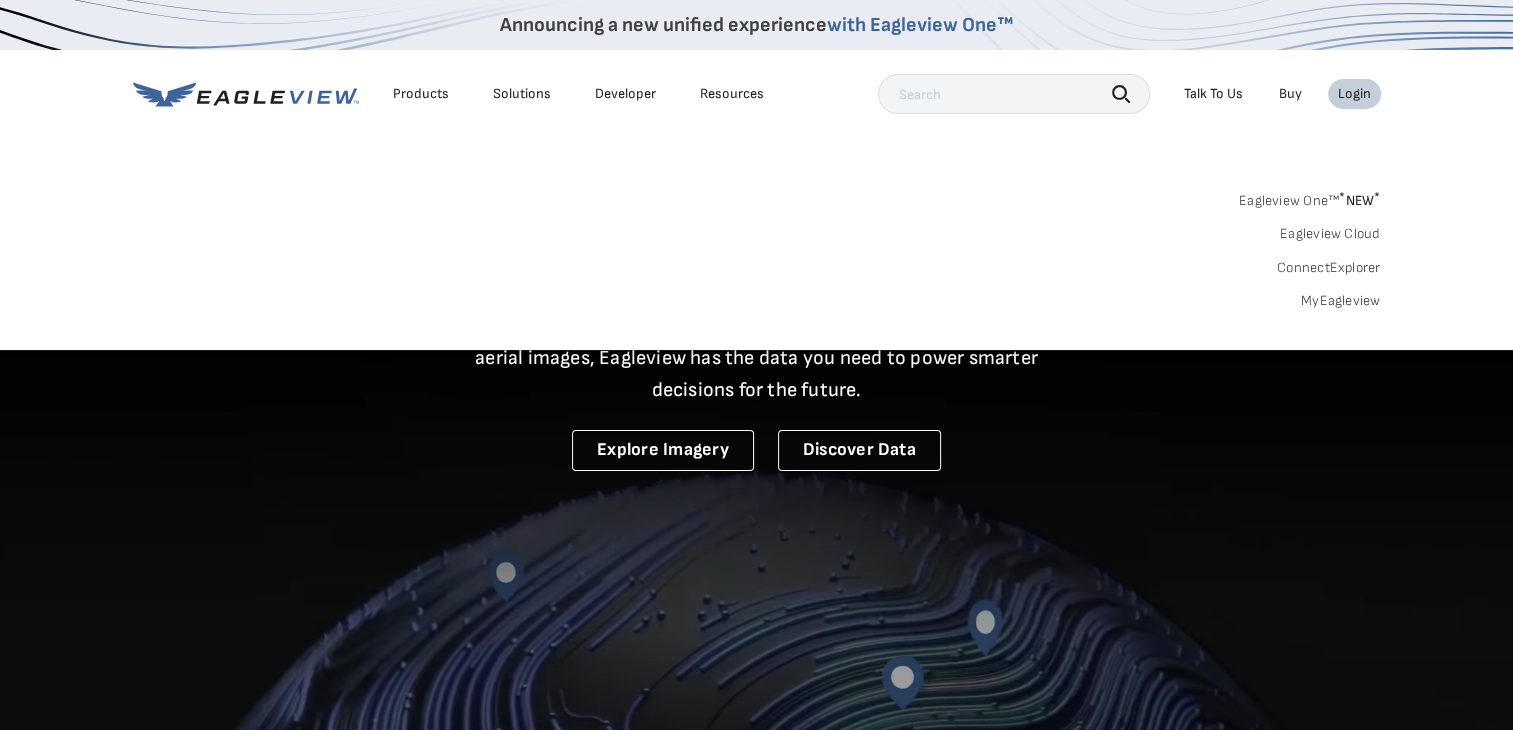 click on "Login" at bounding box center (1354, 94) 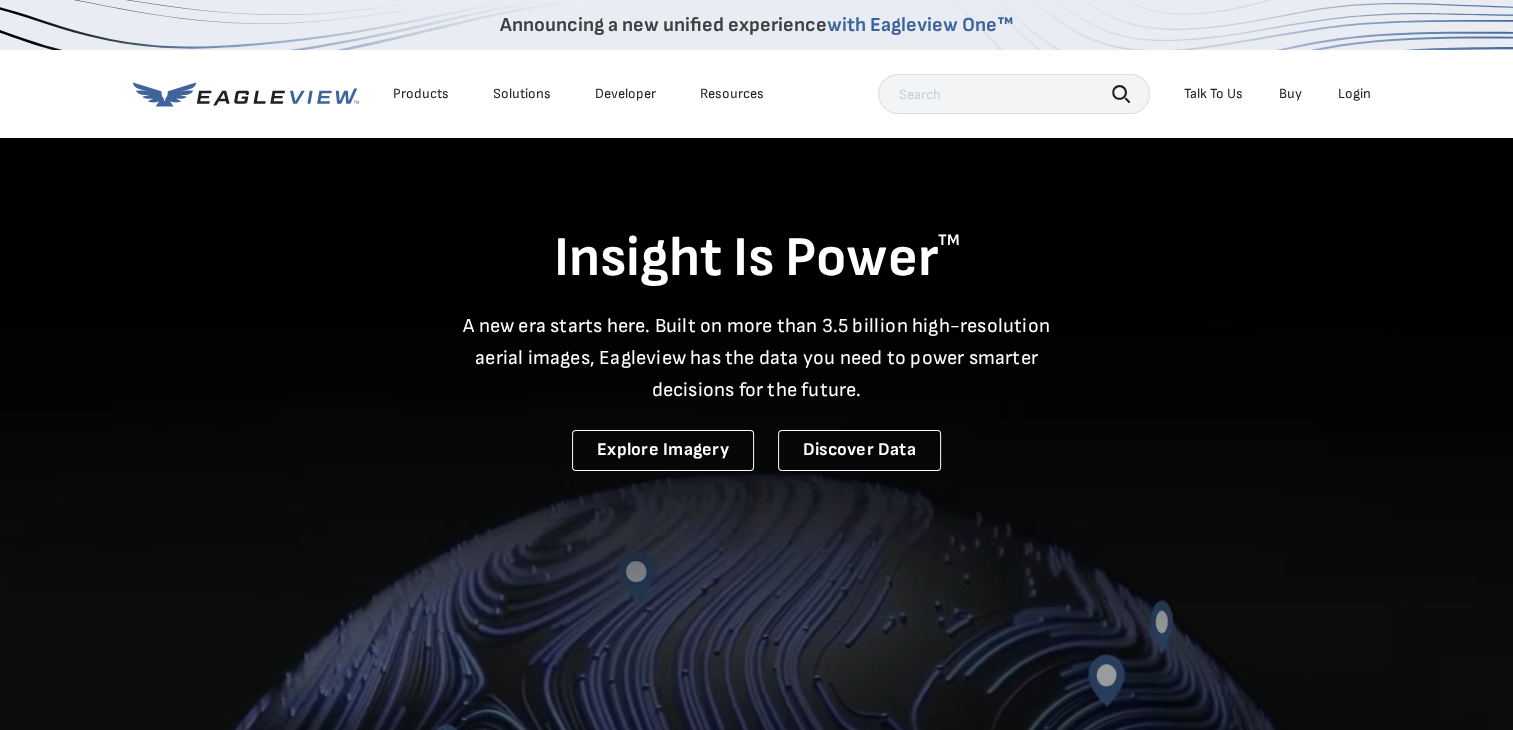click on "Login" at bounding box center (1354, 94) 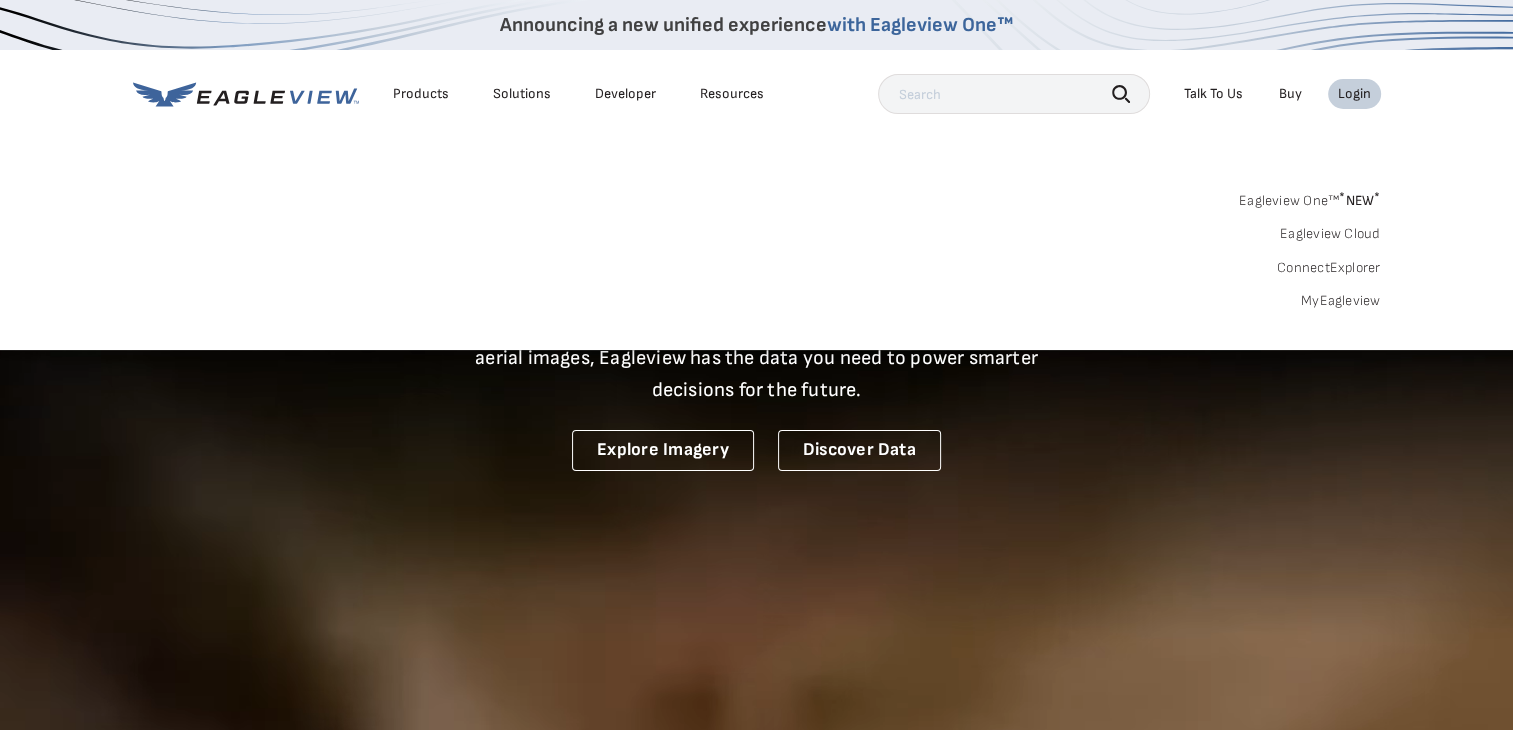 click on "Eagleview One™  * NEW *" at bounding box center (1310, 197) 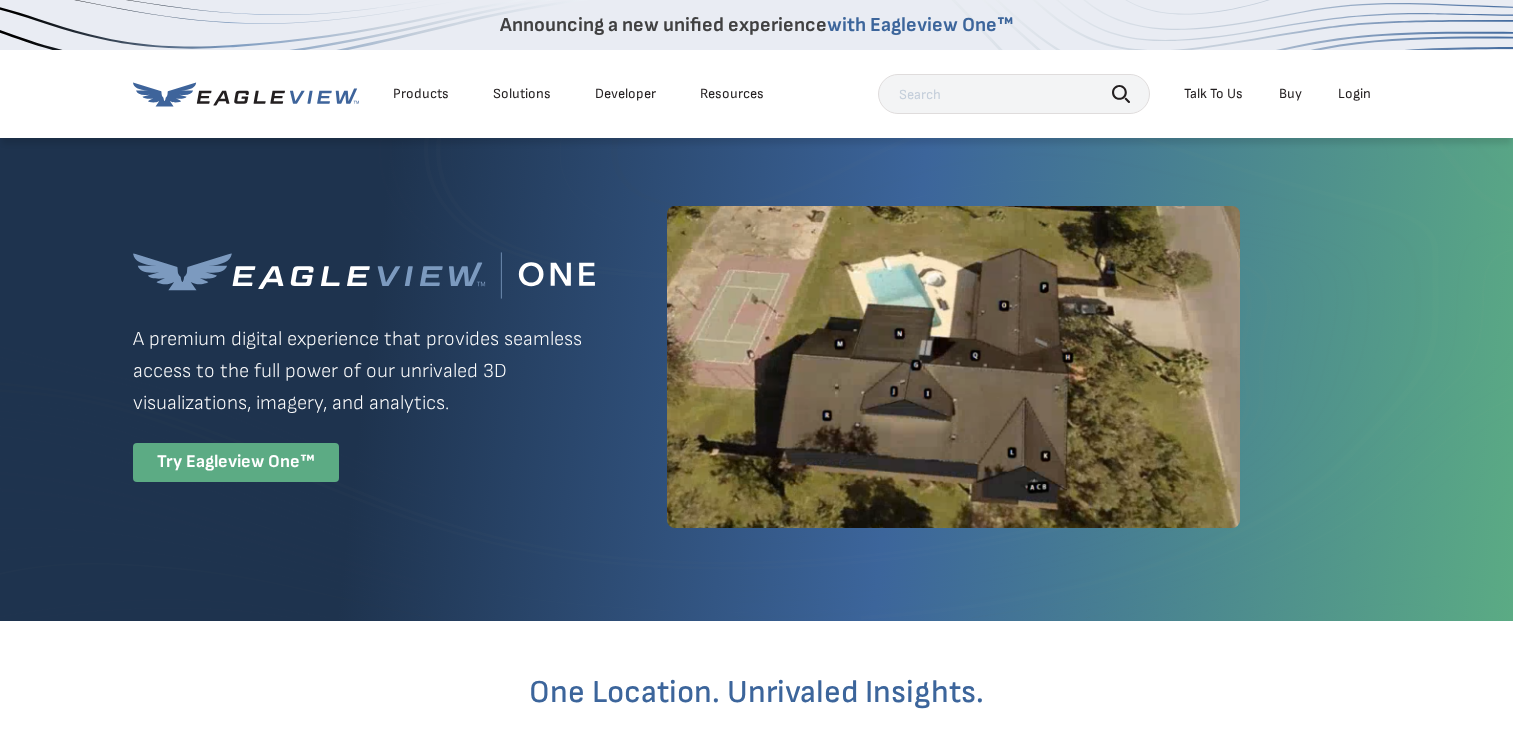 scroll, scrollTop: 0, scrollLeft: 0, axis: both 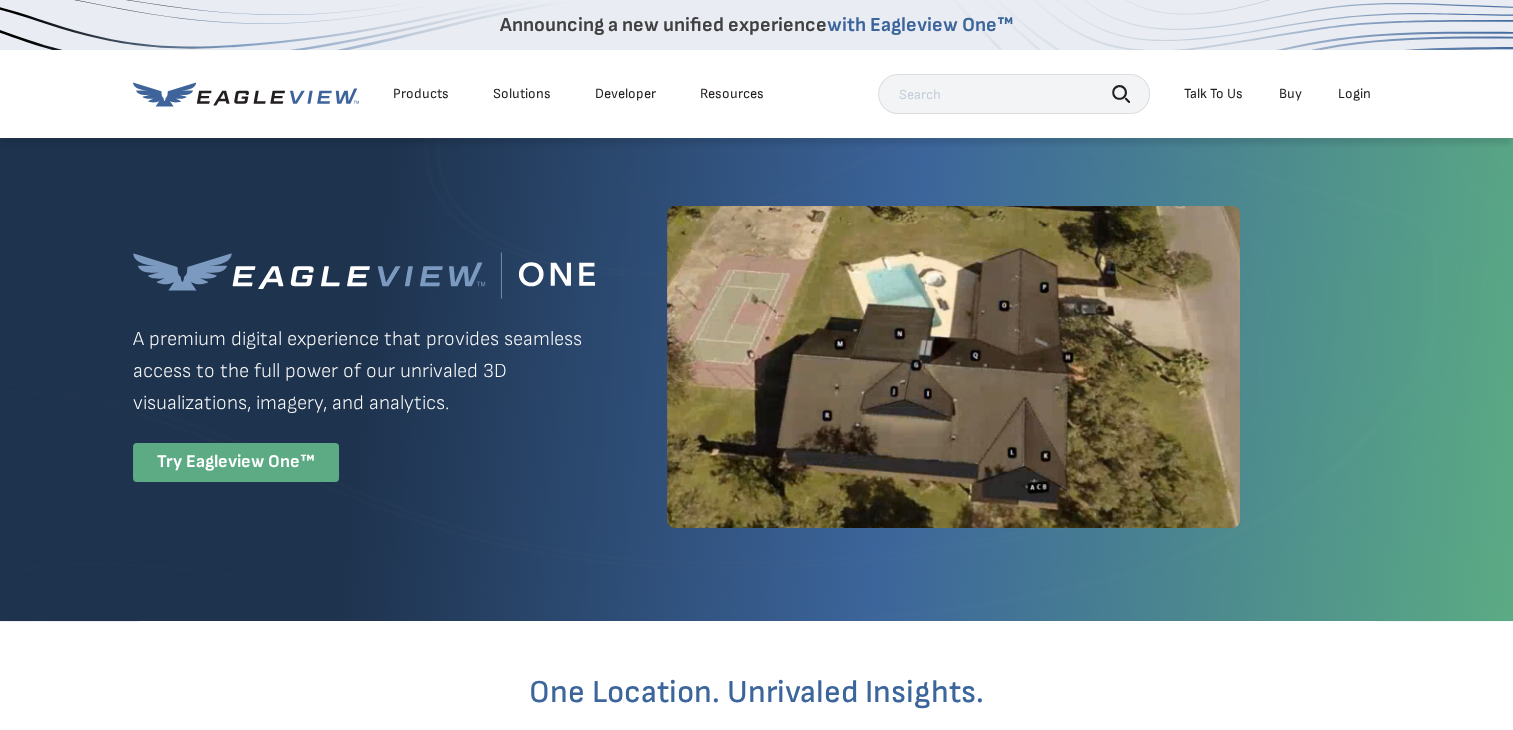 click on "Buy" at bounding box center [1290, 94] 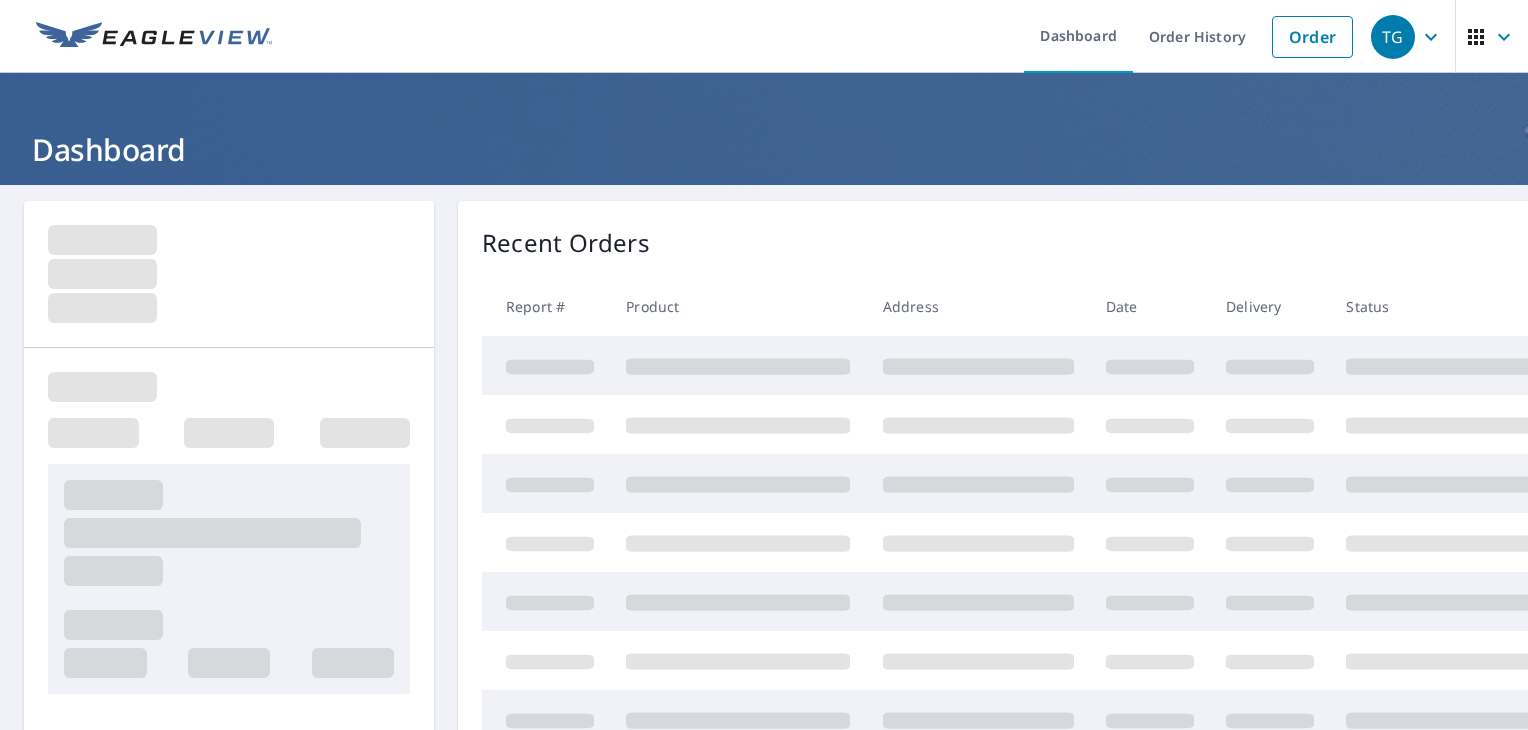 scroll, scrollTop: 0, scrollLeft: 0, axis: both 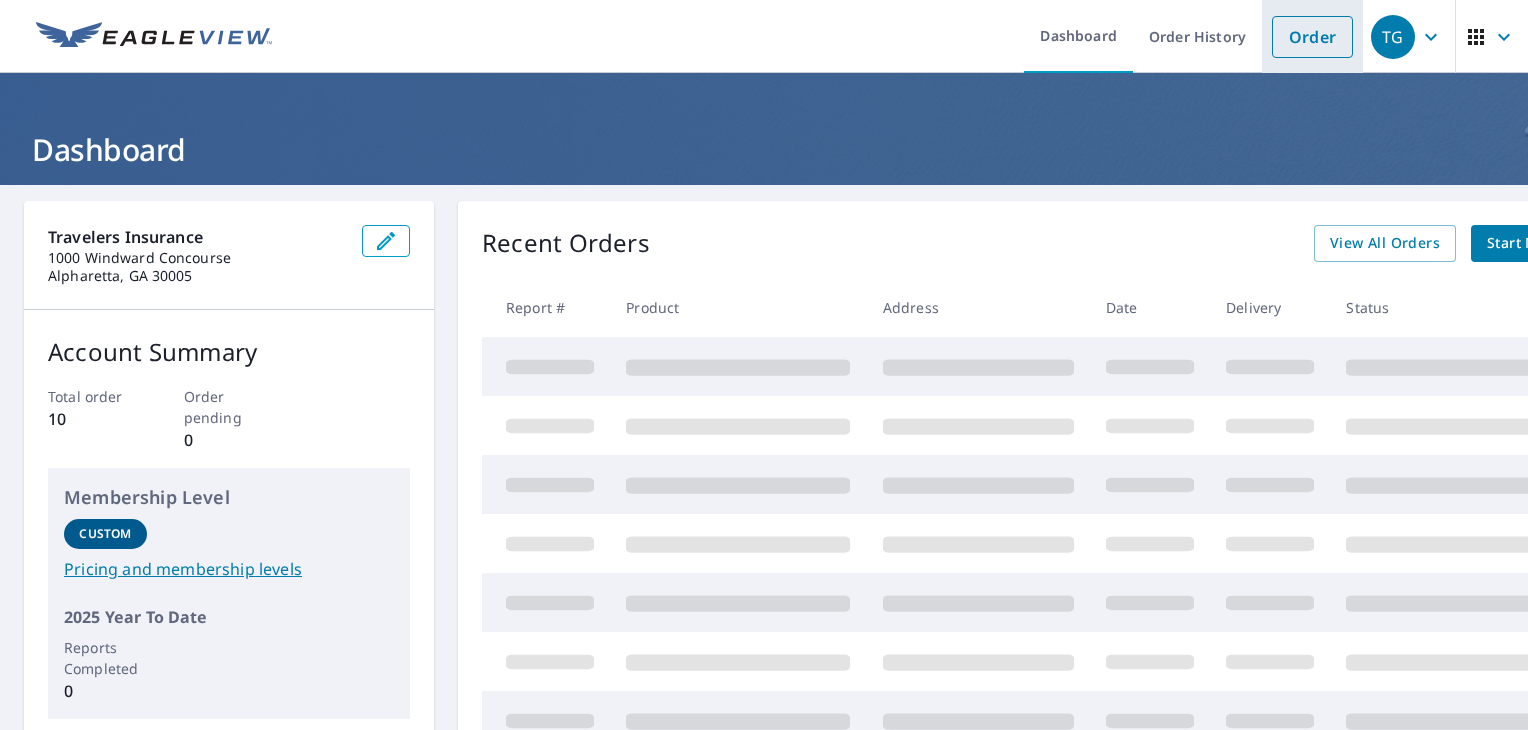 click on "Order" at bounding box center [1312, 37] 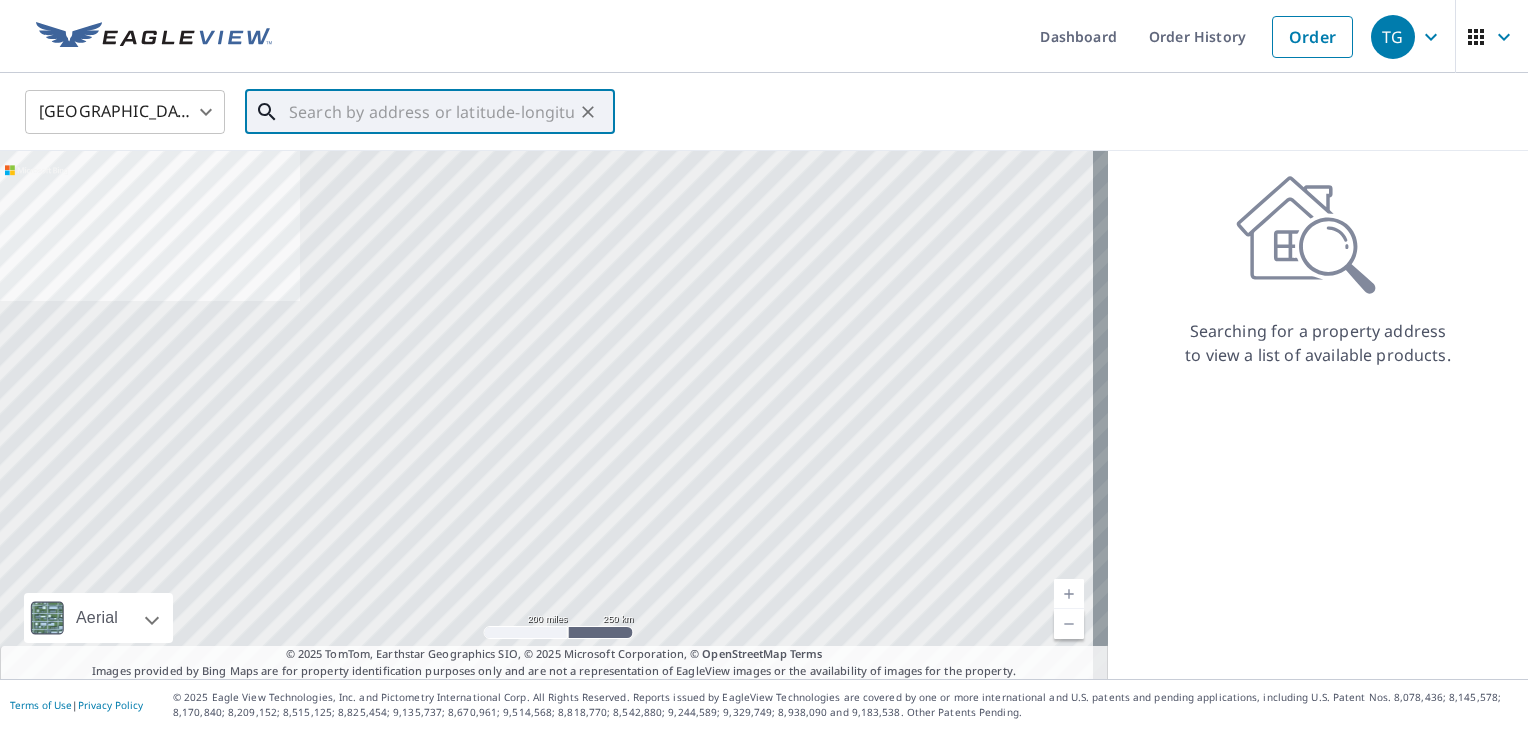 click at bounding box center [431, 112] 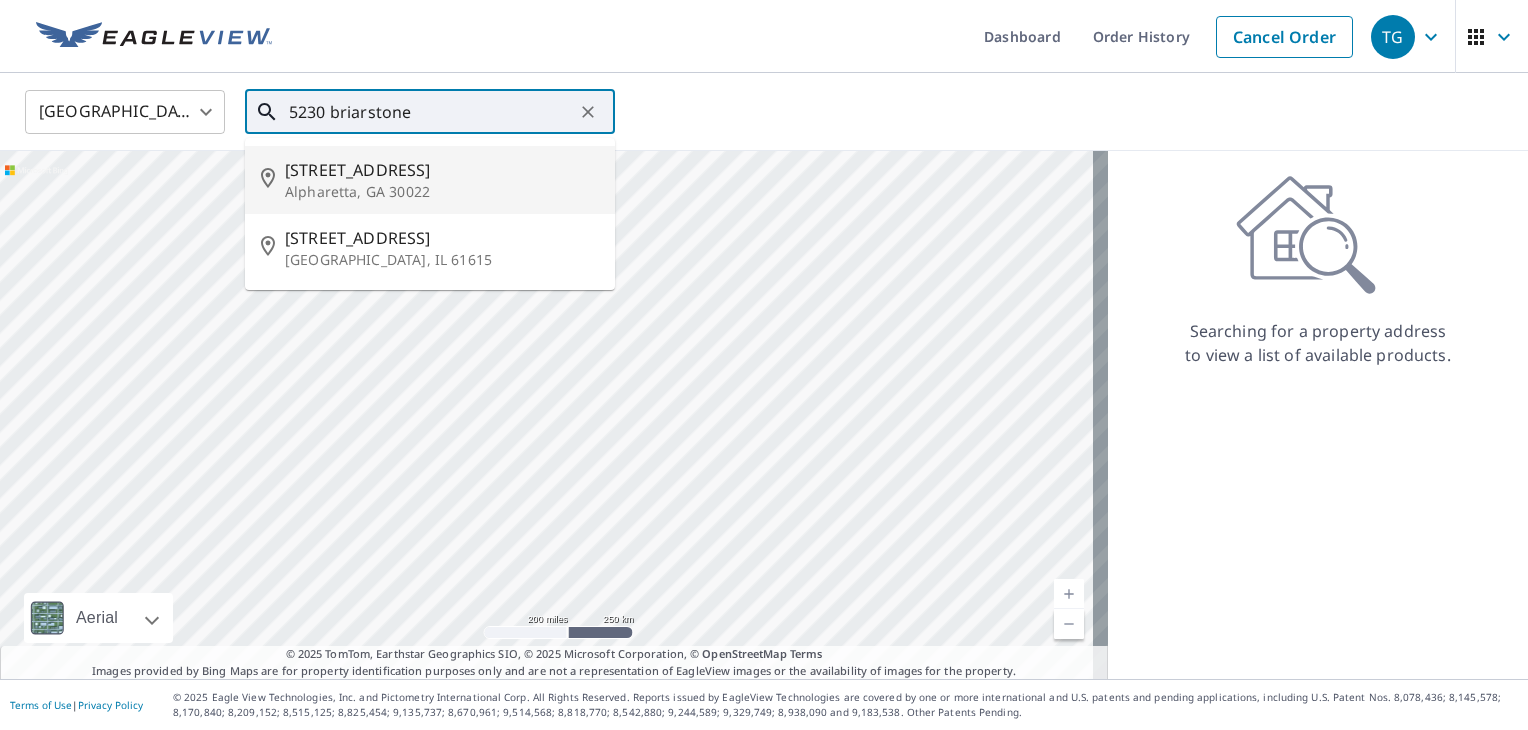 click on "Alpharetta, GA 30022" at bounding box center (442, 192) 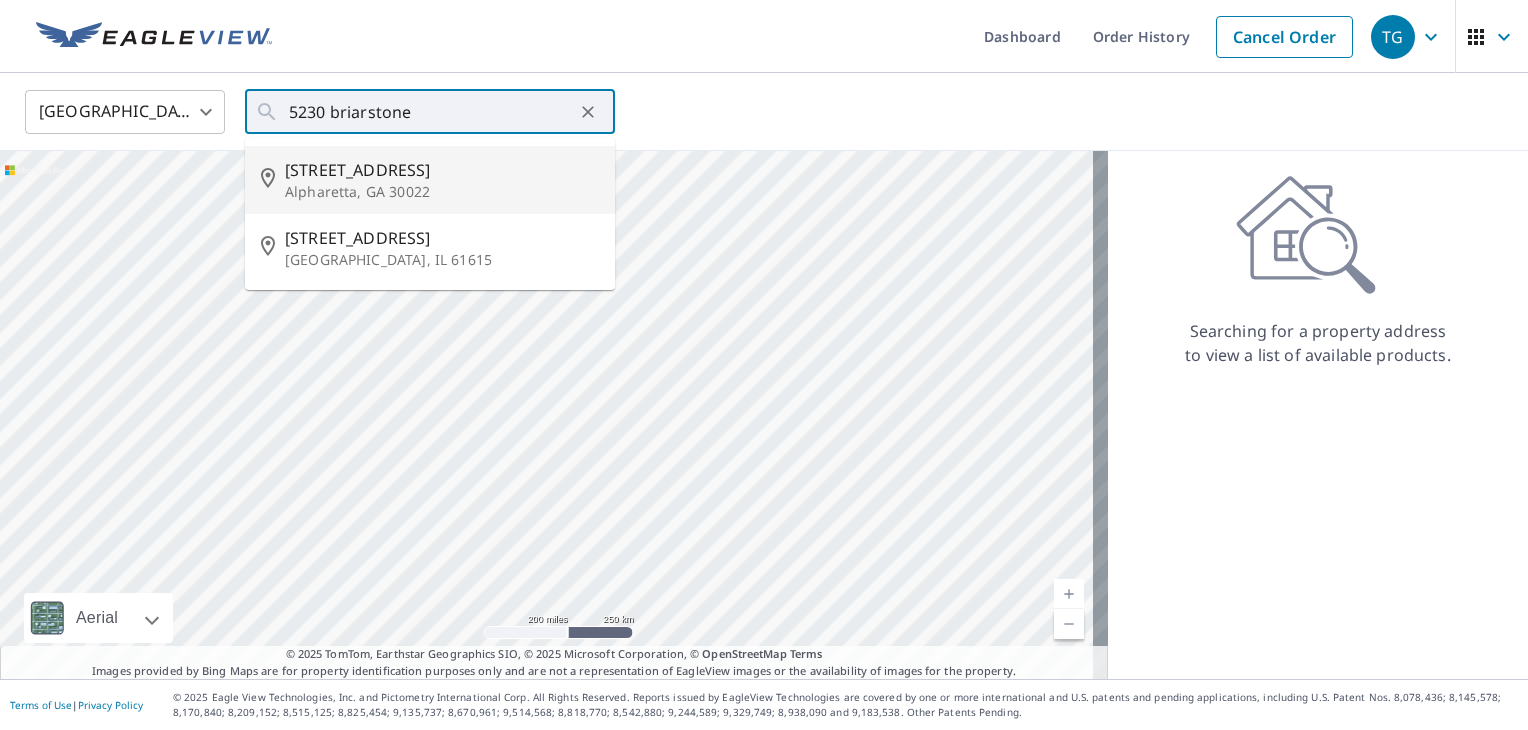 type on "[STREET_ADDRESS]" 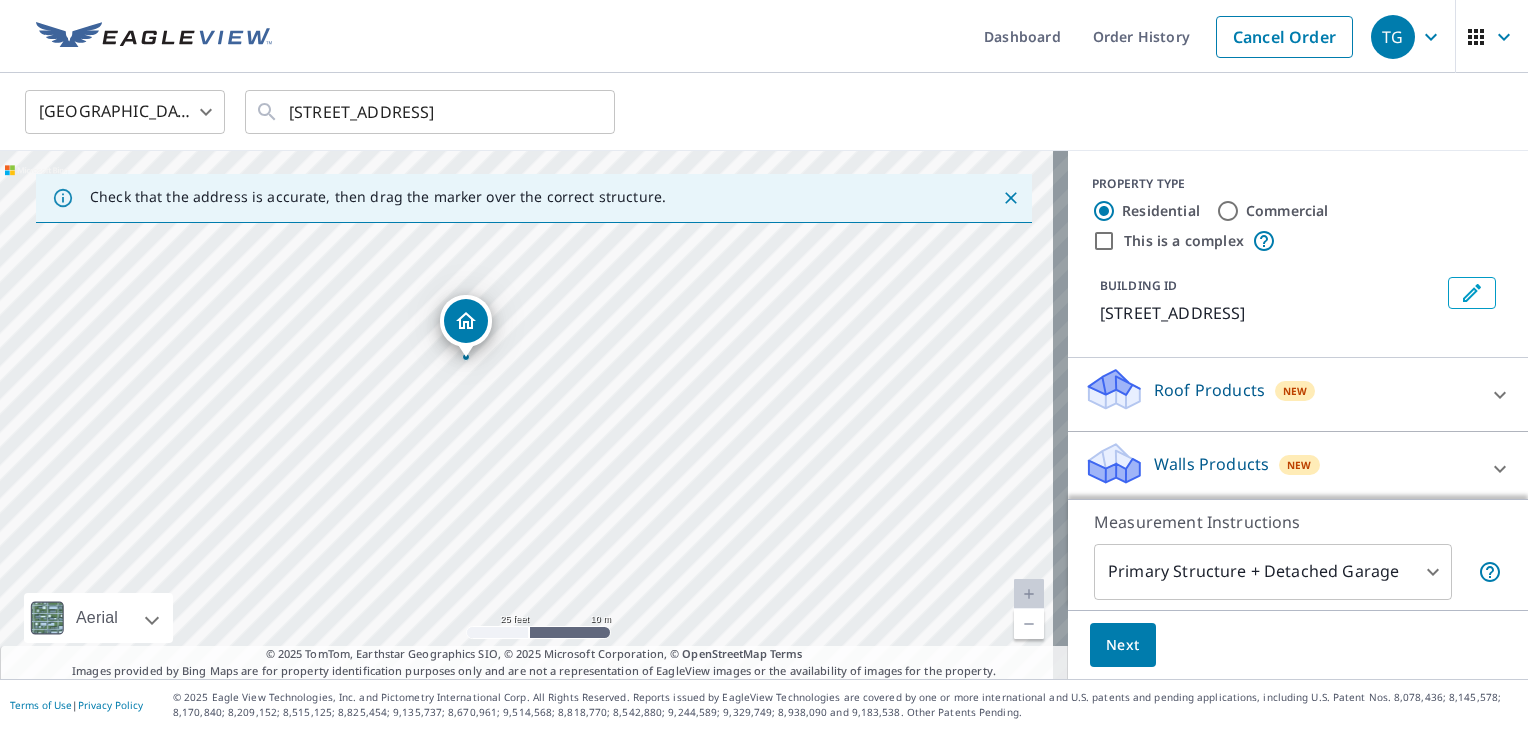 click on "Roof Products" at bounding box center (1209, 390) 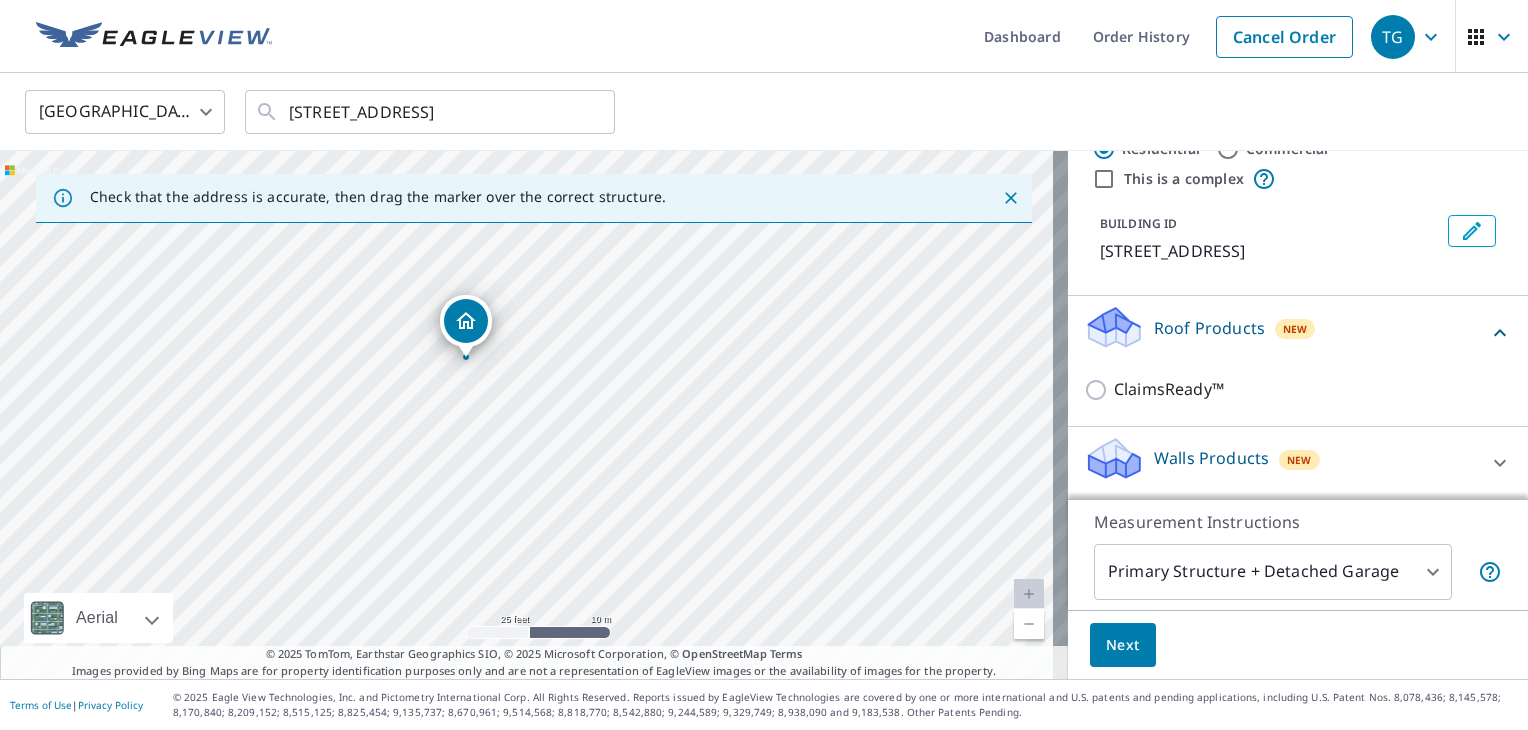 scroll, scrollTop: 86, scrollLeft: 0, axis: vertical 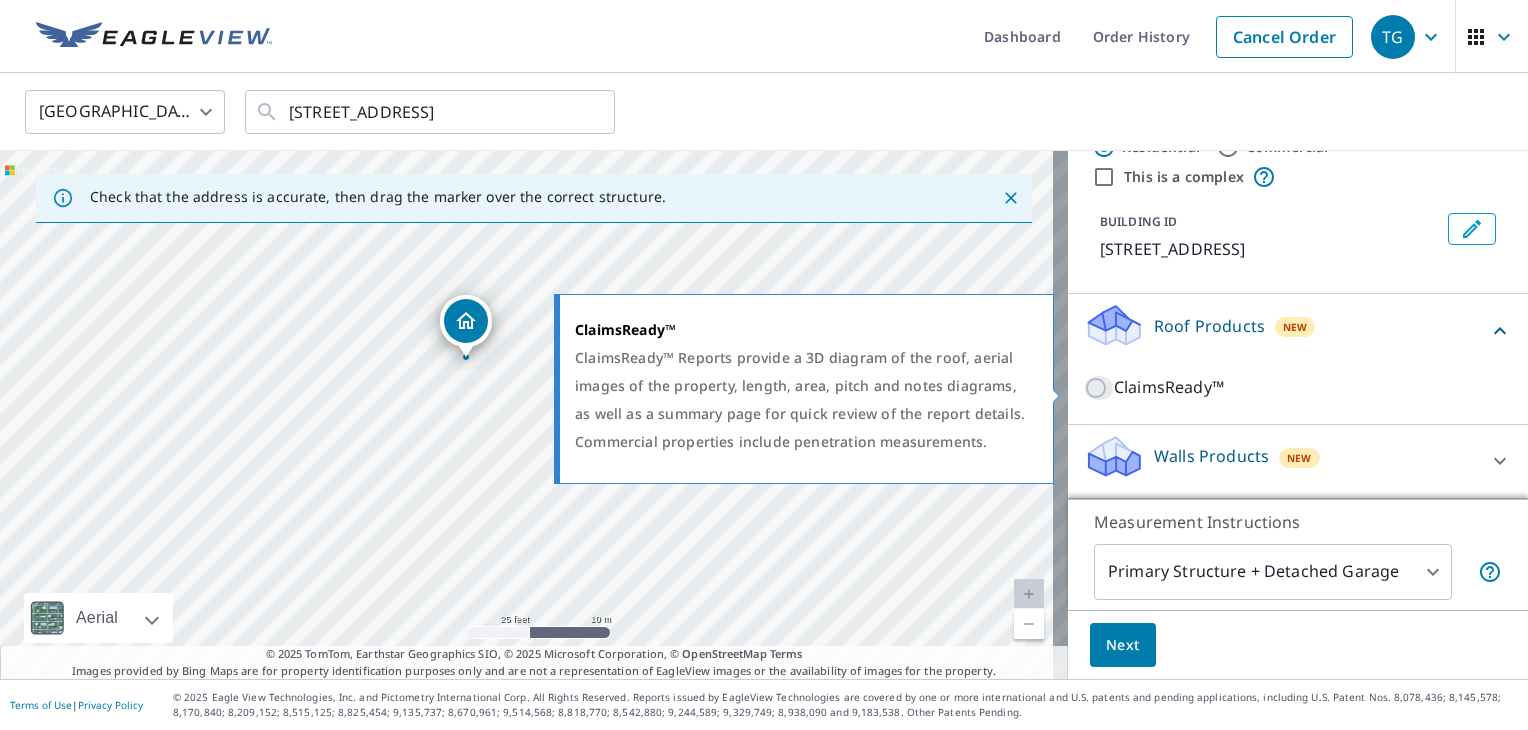 click on "ClaimsReady™" at bounding box center [1099, 388] 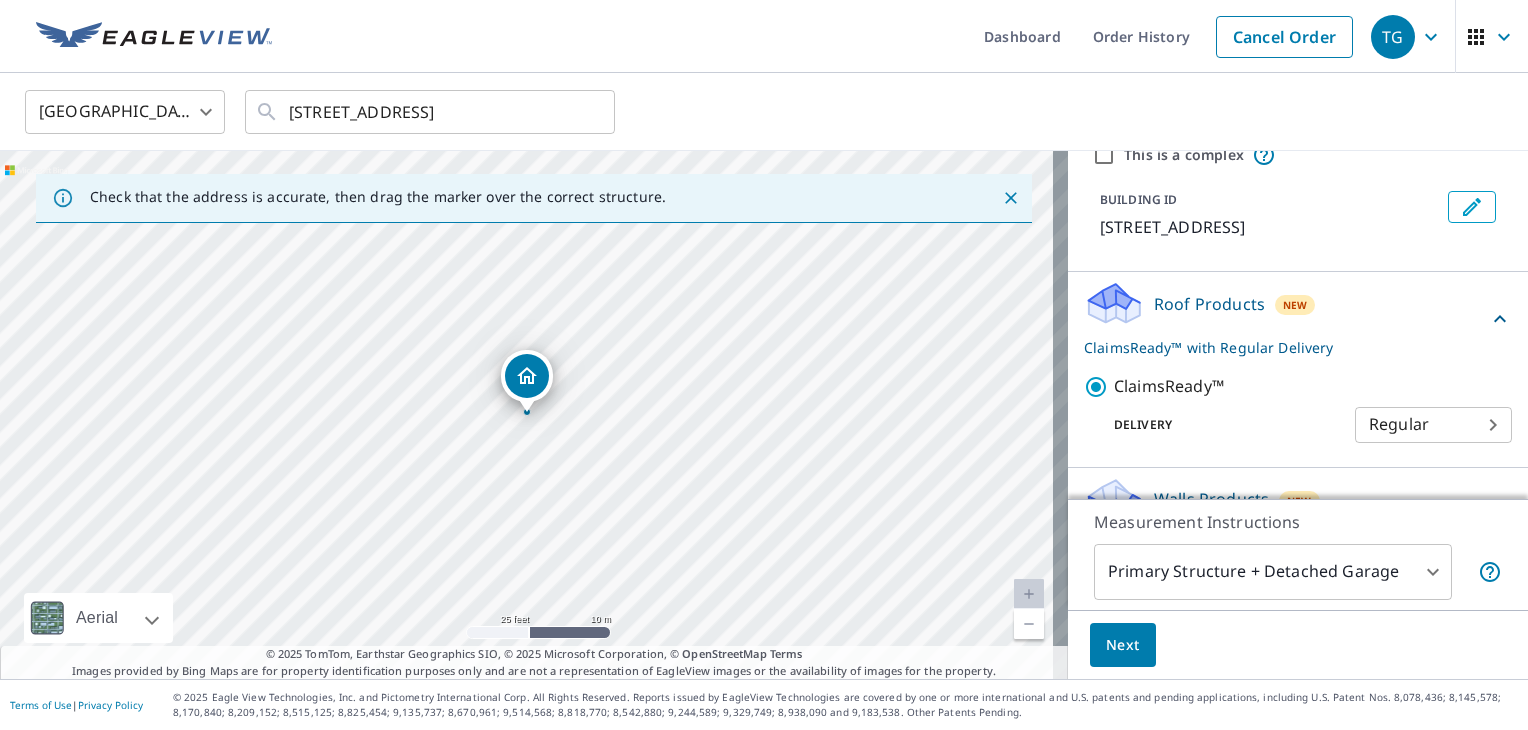 scroll, scrollTop: 151, scrollLeft: 0, axis: vertical 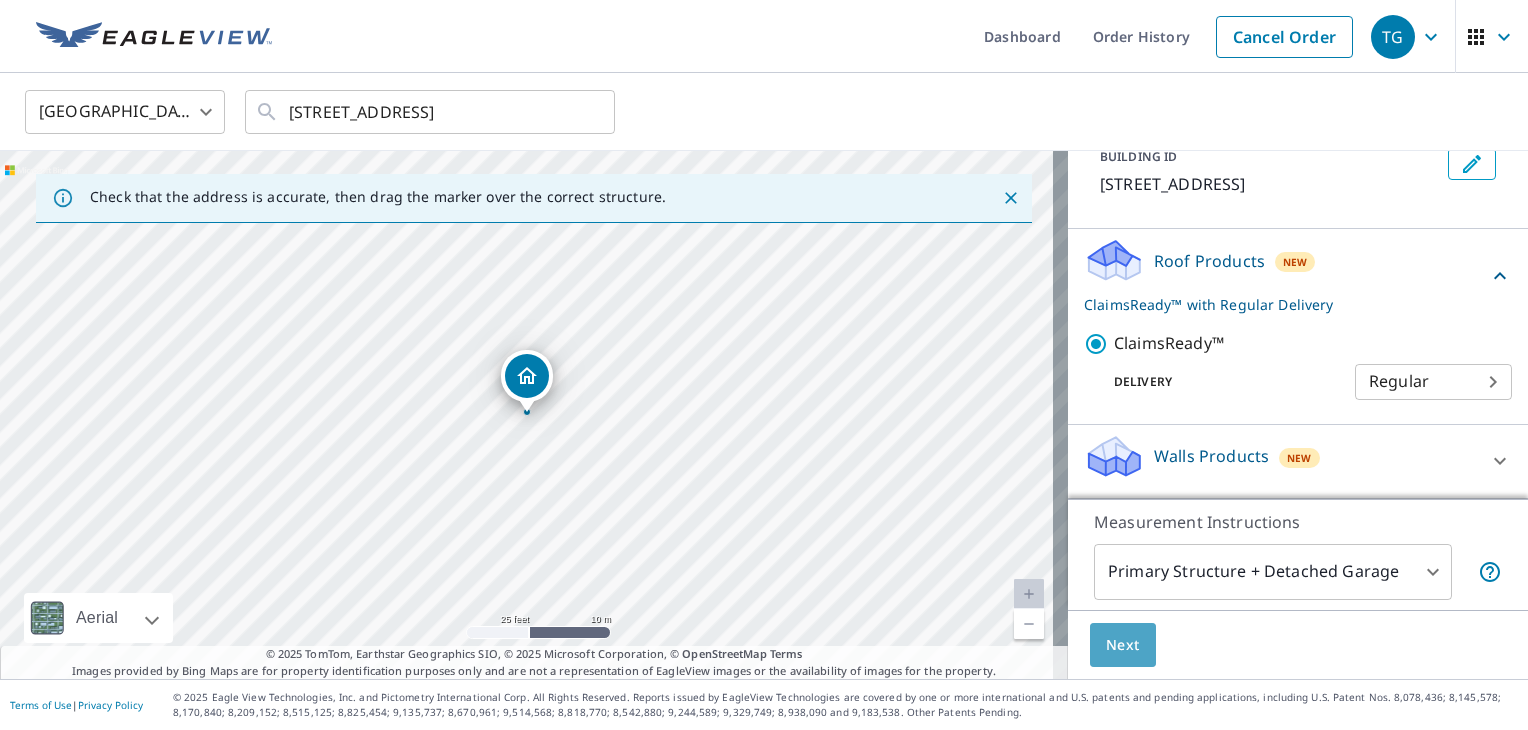 click on "Next" at bounding box center (1123, 645) 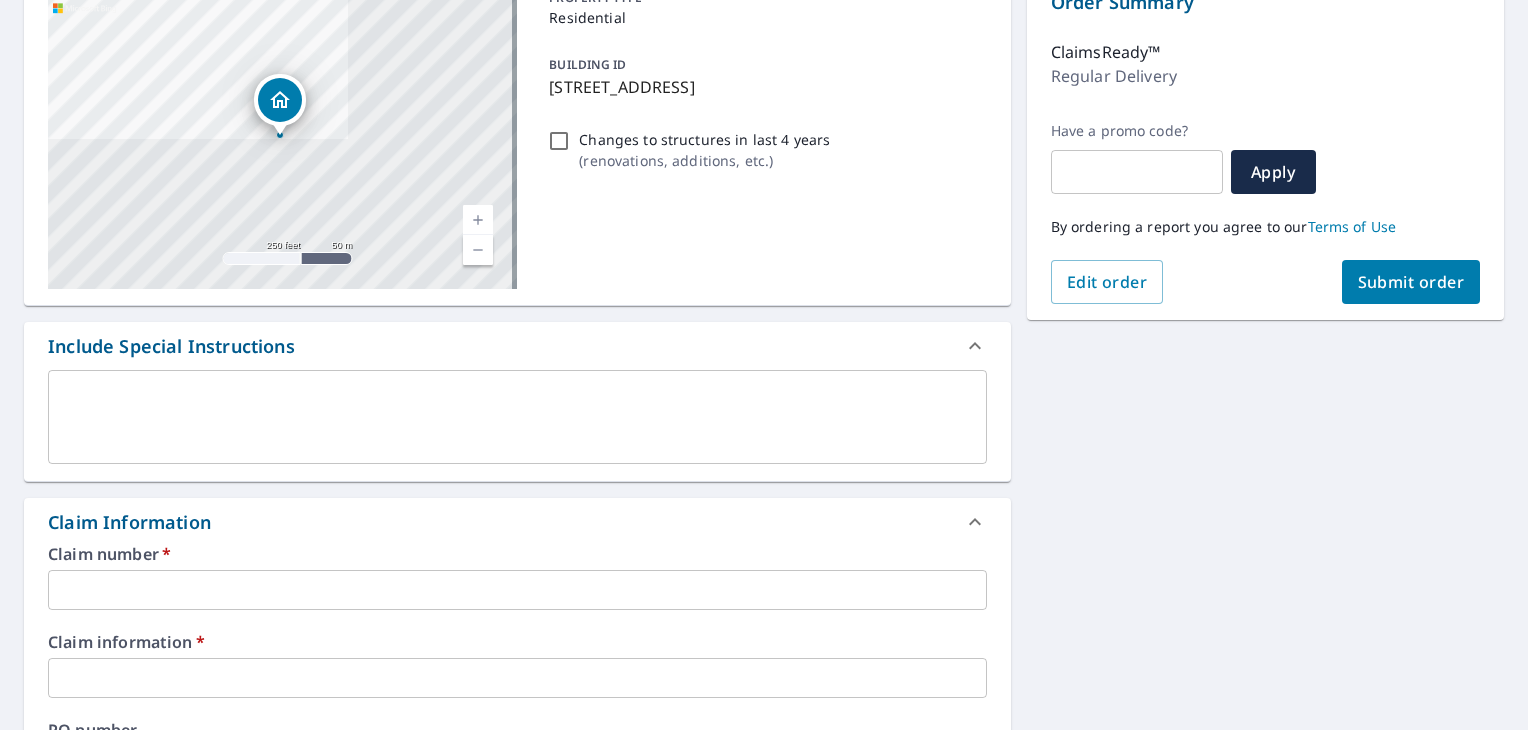 scroll, scrollTop: 266, scrollLeft: 0, axis: vertical 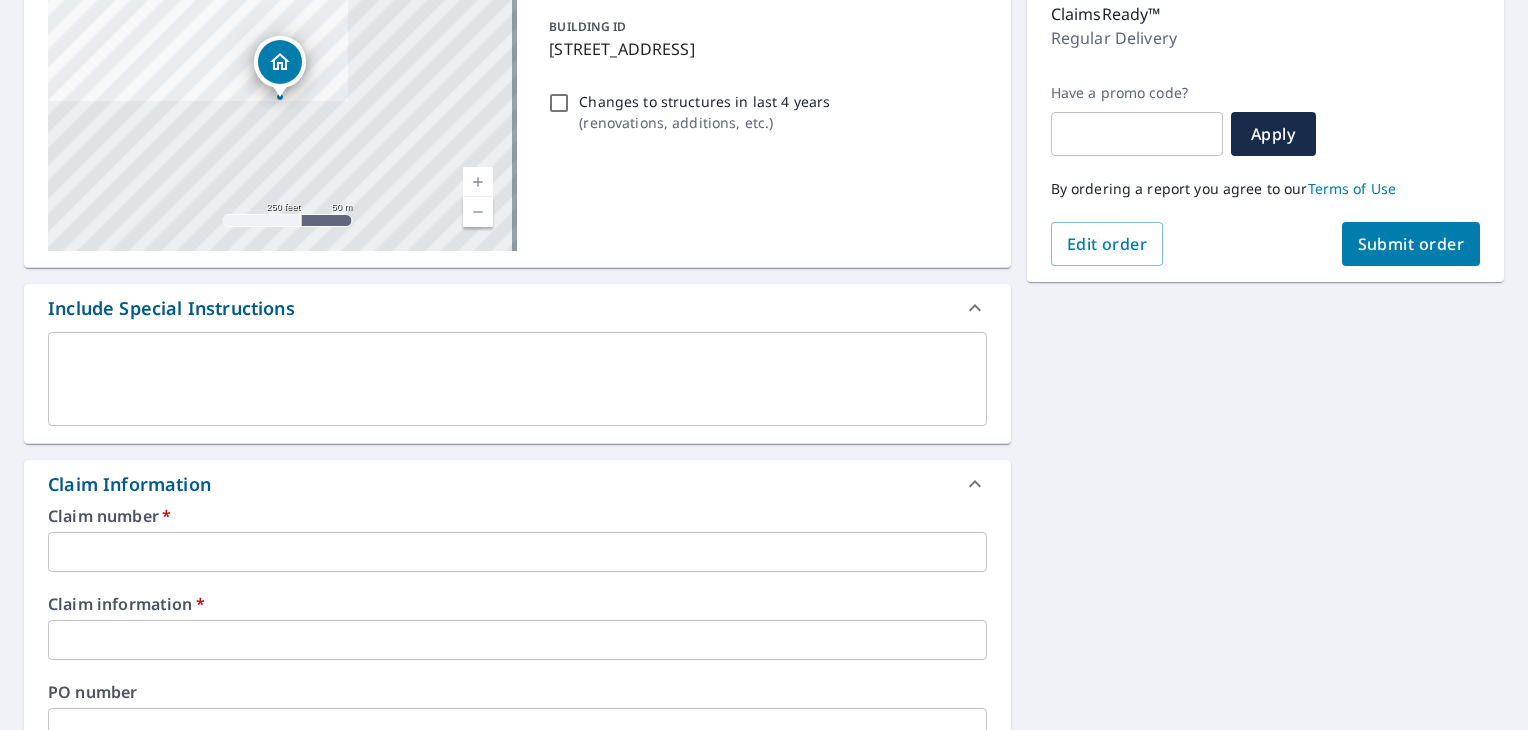 click at bounding box center [517, 552] 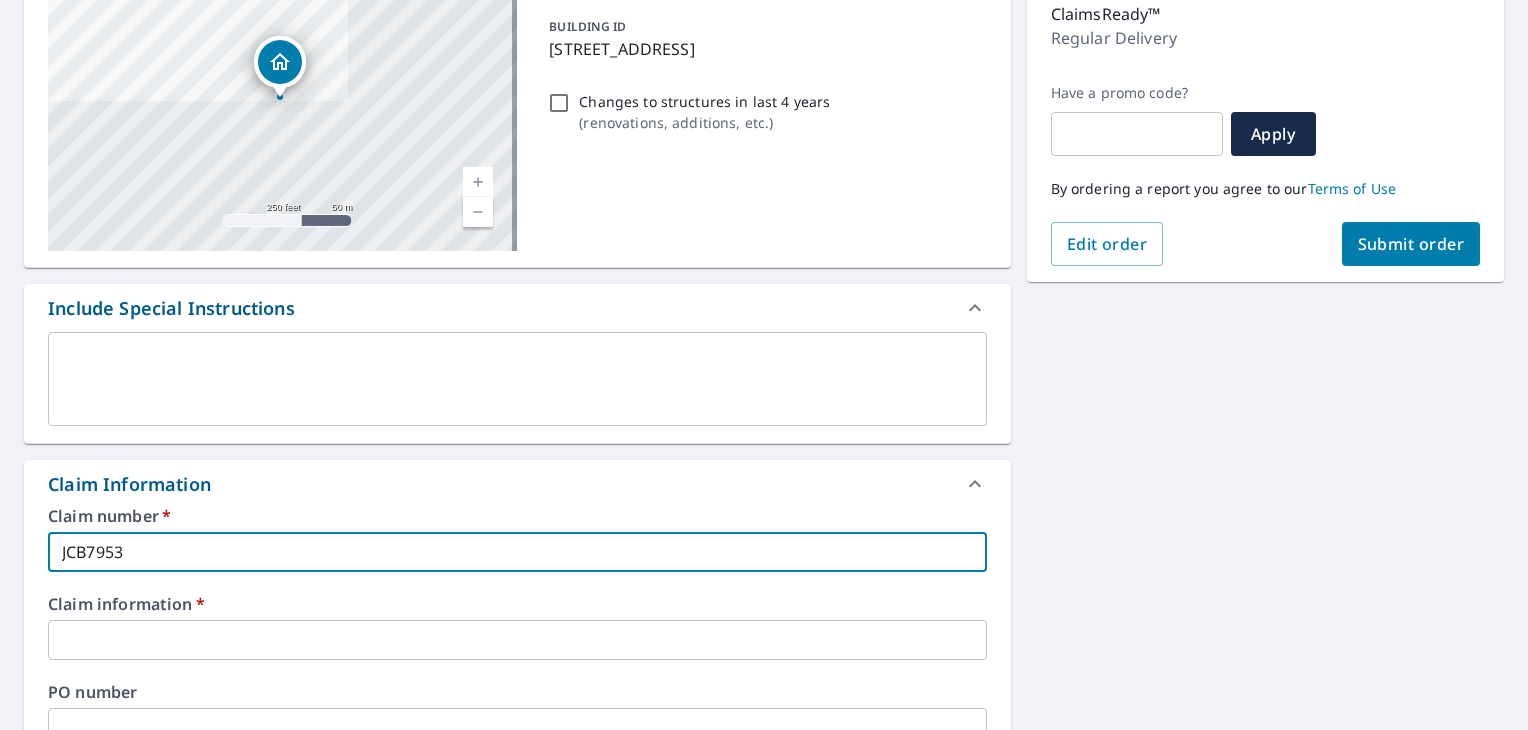 type on "JCB7953" 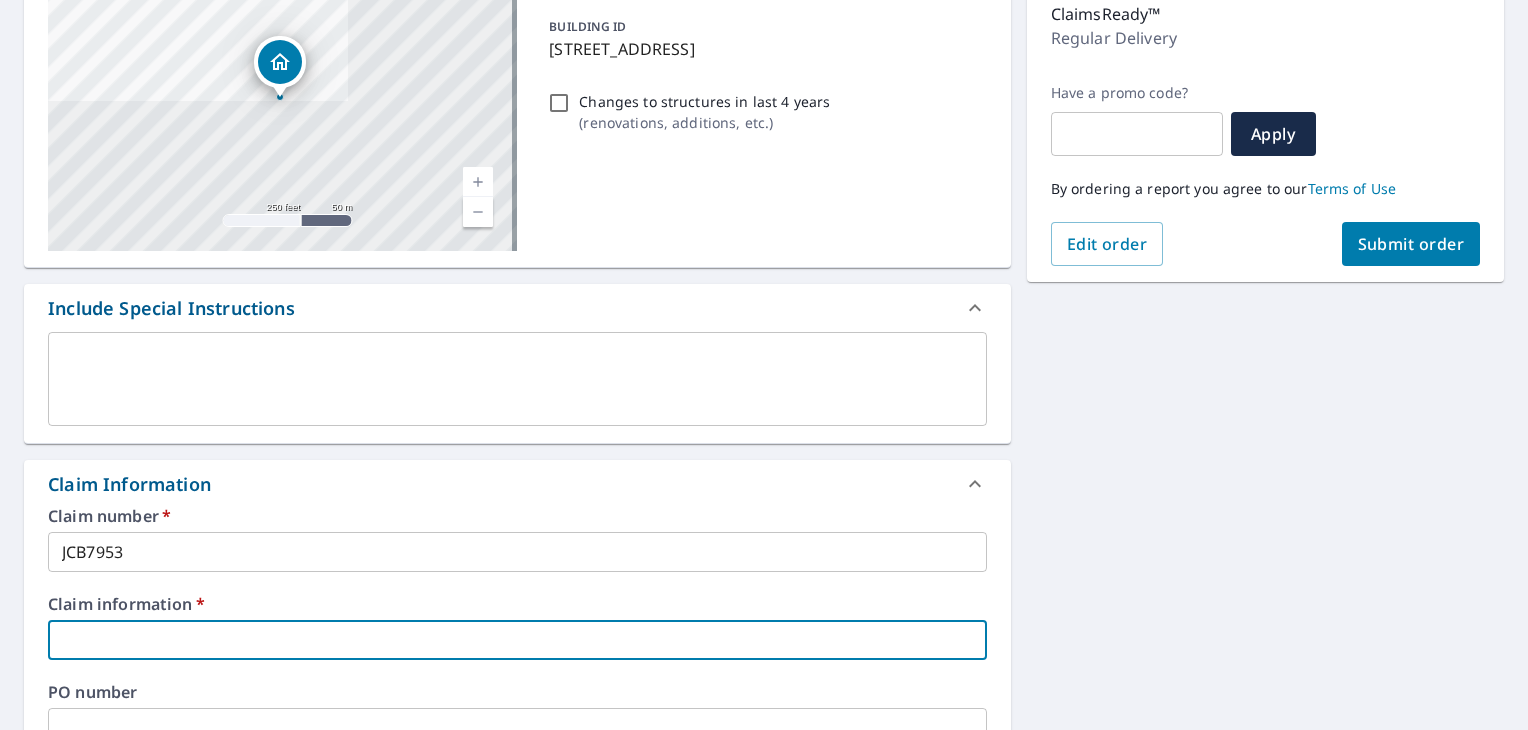 click at bounding box center (517, 640) 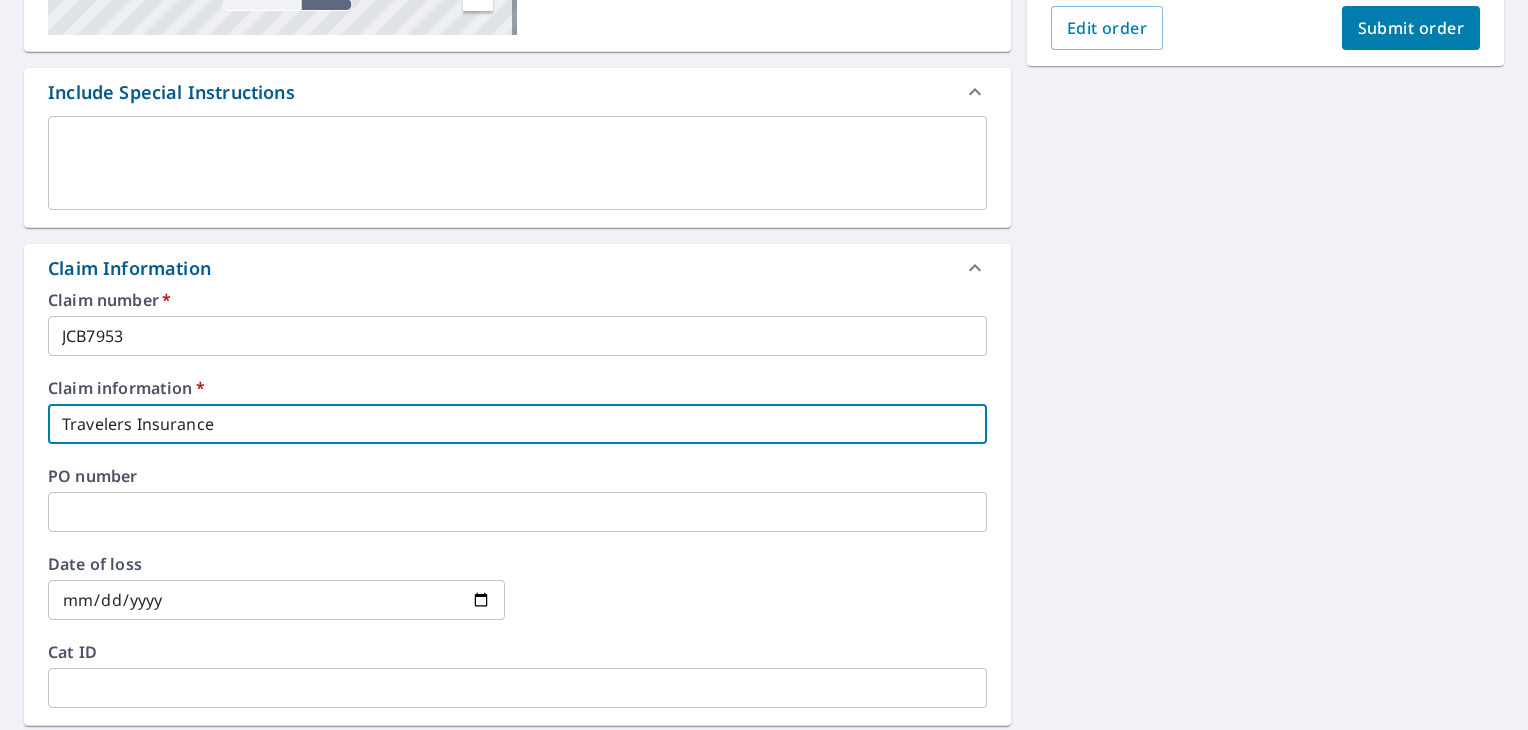 scroll, scrollTop: 533, scrollLeft: 0, axis: vertical 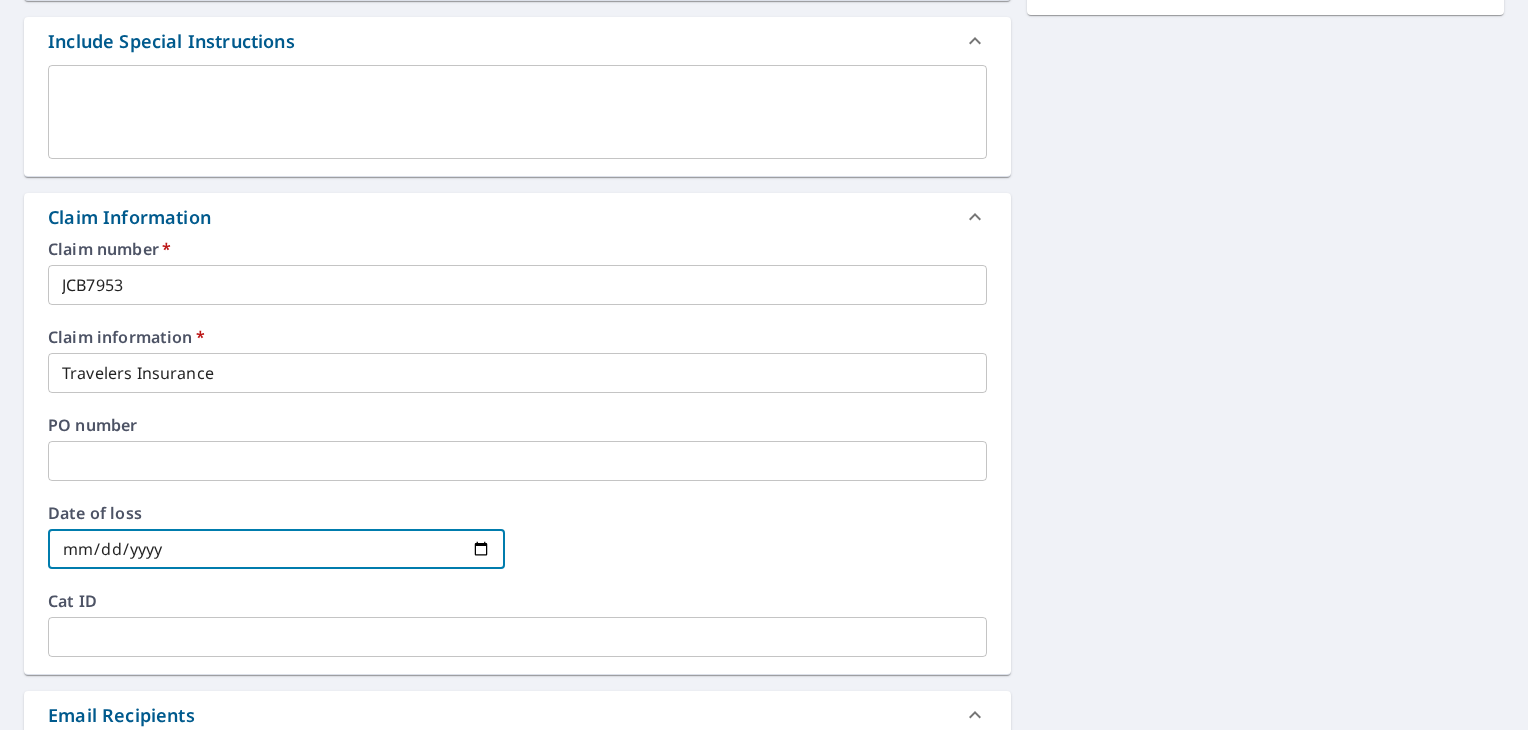 click at bounding box center (276, 549) 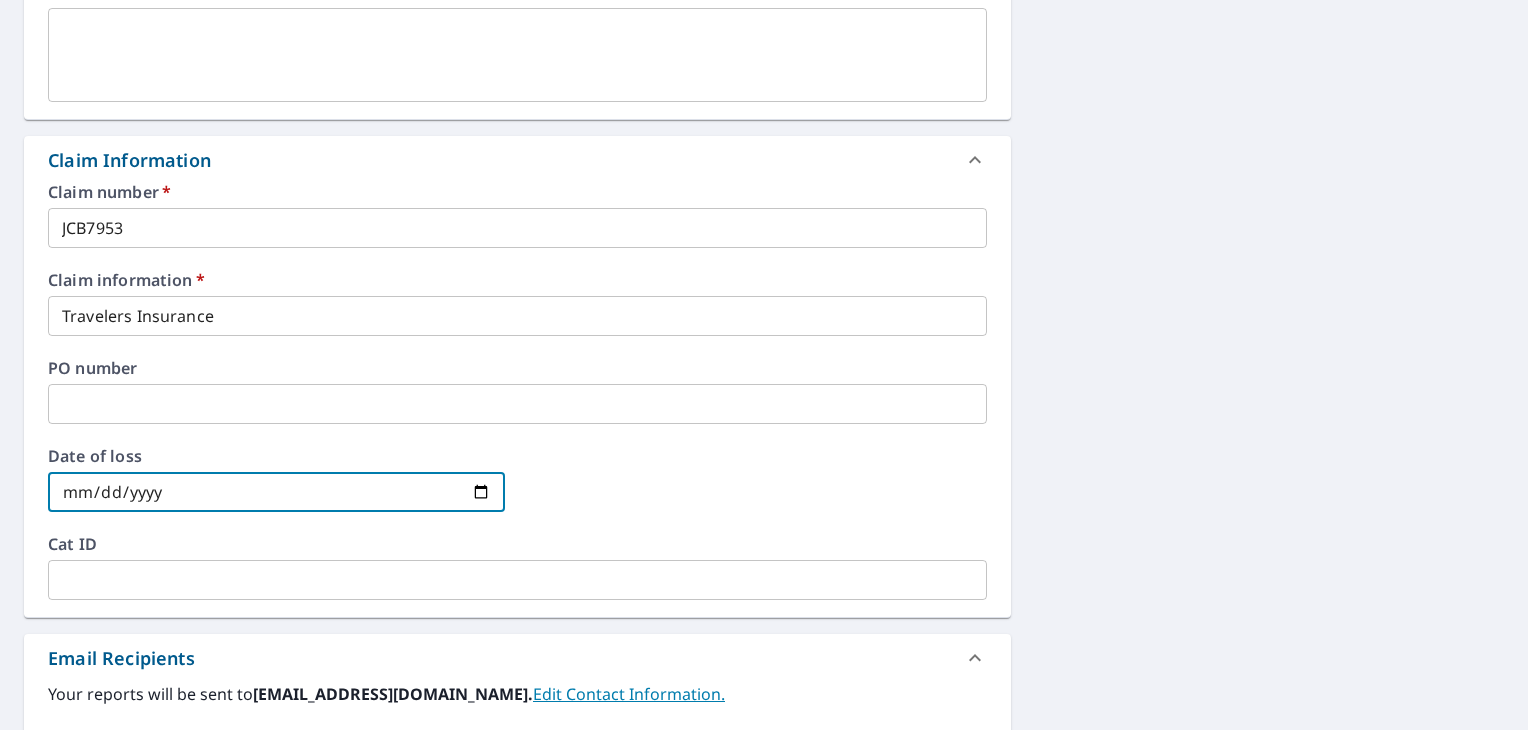scroll, scrollTop: 0, scrollLeft: 0, axis: both 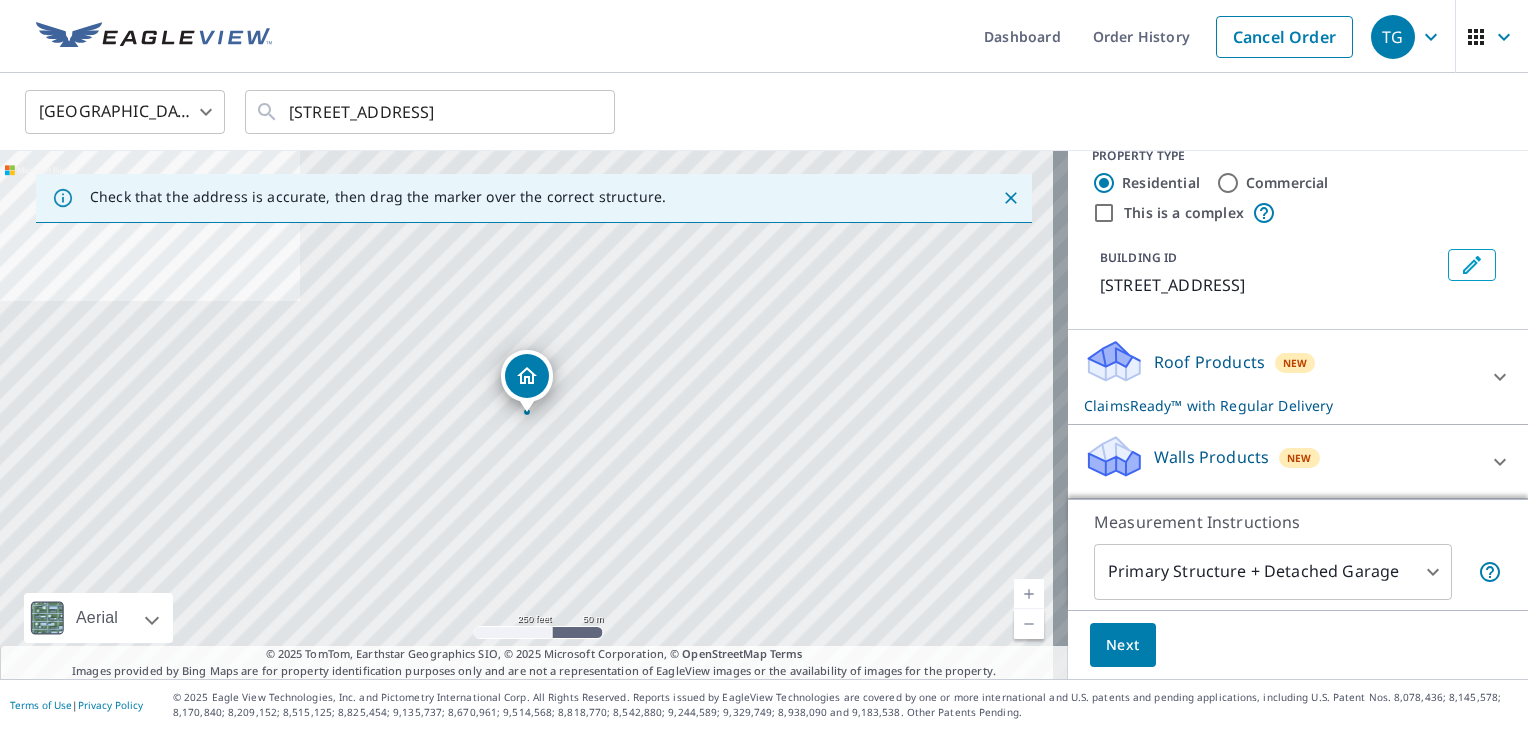 click on "Roof Products New ClaimsReady™ with Regular Delivery" at bounding box center (1280, 377) 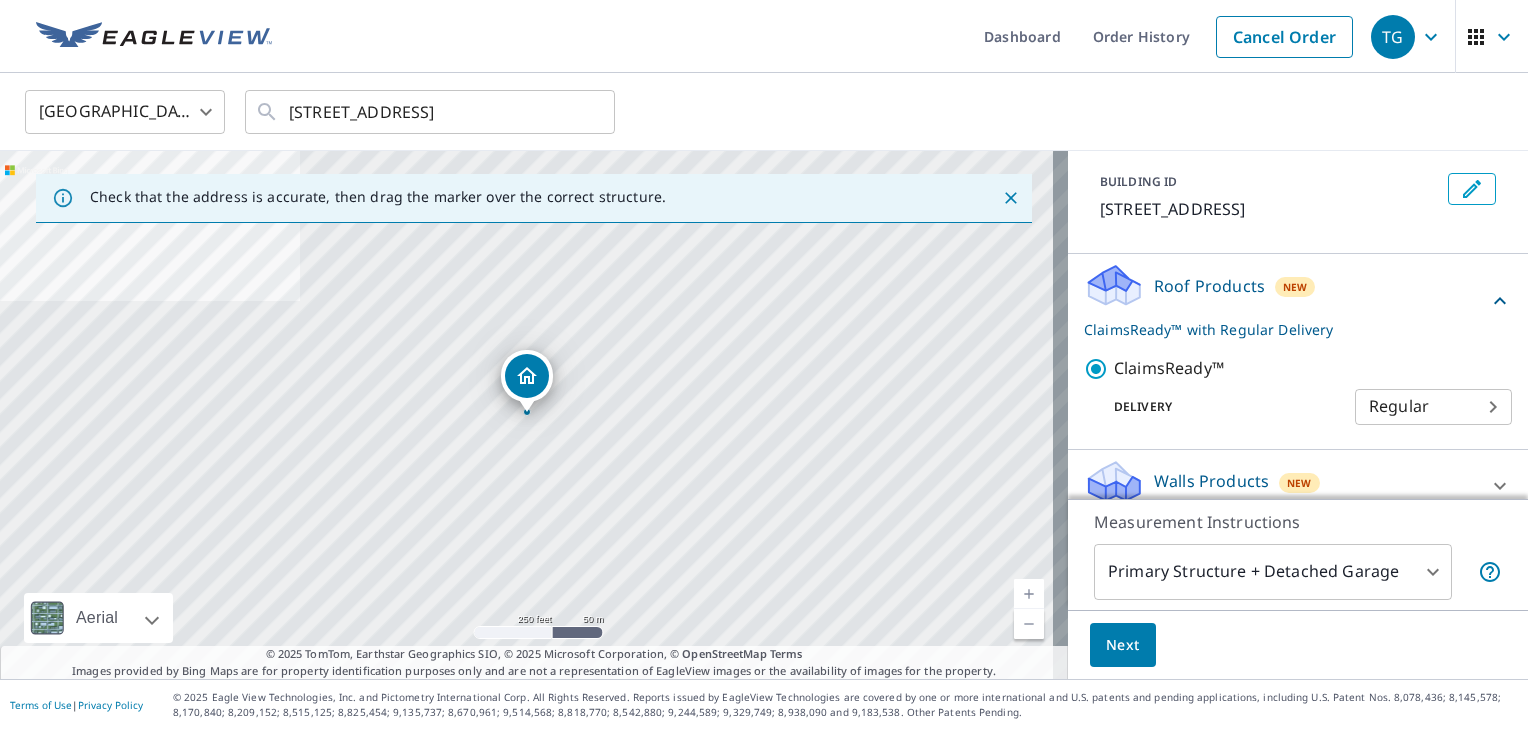 scroll, scrollTop: 151, scrollLeft: 0, axis: vertical 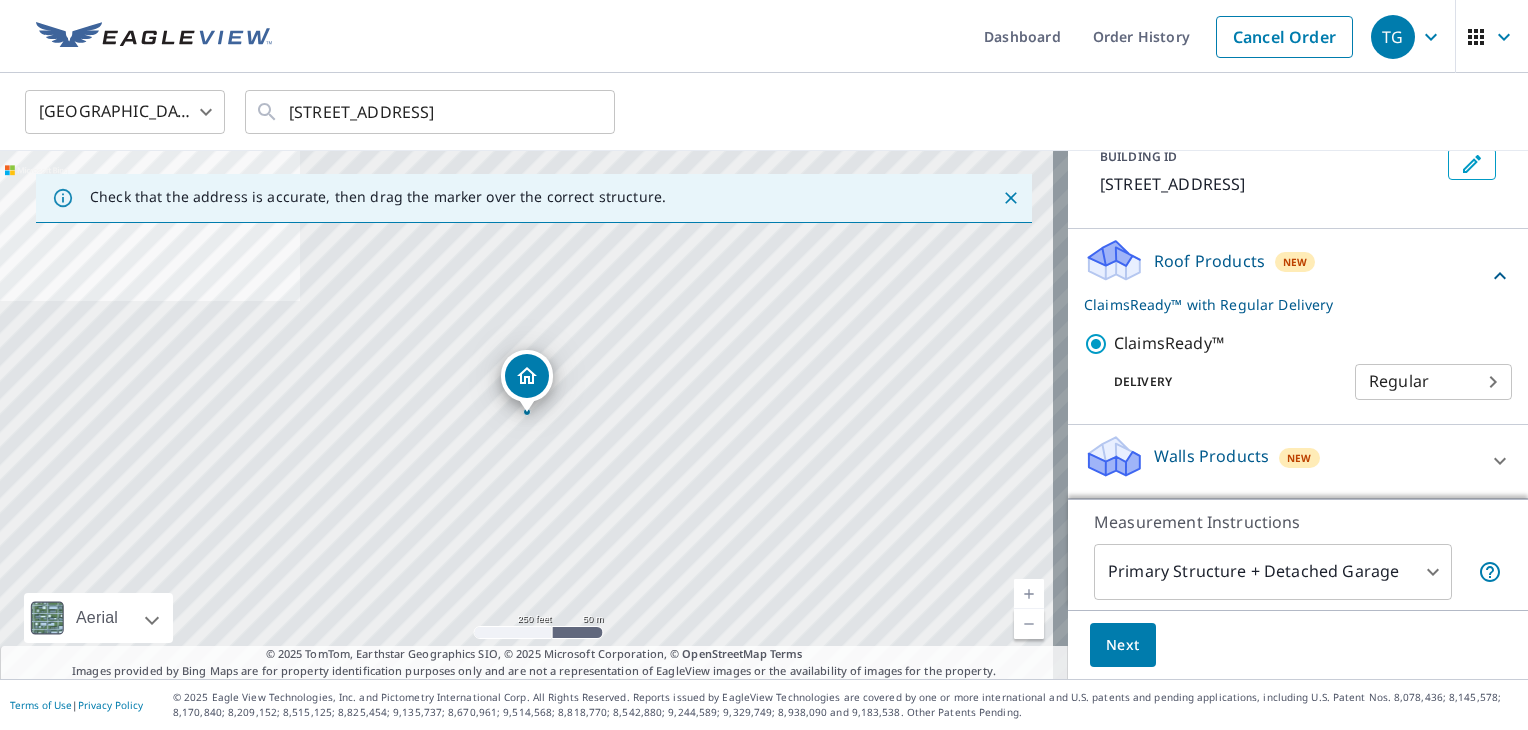 click on "TG TG
Dashboard Order History Cancel Order TG United States US ​ 5230 Briarstone Ridge Way Alpharetta, GA 30022 ​ Check that the address is accurate, then drag the marker over the correct structure. 5230 Briarstone Ridge Way Alpharetta, GA 30022 Aerial Road A standard road map Aerial A detailed look from above Labels Labels 250 feet 50 m © 2025 TomTom, © Vexcel Imaging, © 2025 Microsoft Corporation,  © OpenStreetMap Terms © 2025 TomTom, Earthstar Geographics SIO, © 2025 Microsoft Corporation, ©   OpenStreetMap   Terms Images provided by Bing Maps are for property identification purposes only and are not a representation of EagleView images or the availability of images for the property. PROPERTY TYPE Residential Commercial This is a complex BUILDING ID 5230 Briarstone Ridge Way, Alpharetta, GA, 30022 Roof Products New ClaimsReady™ with Regular Delivery ClaimsReady™ Delivery Regular 8 ​ Walls Products New Walls, Windows & Doors Measurement Instructions Primary Structure + Detached Garage" at bounding box center [764, 365] 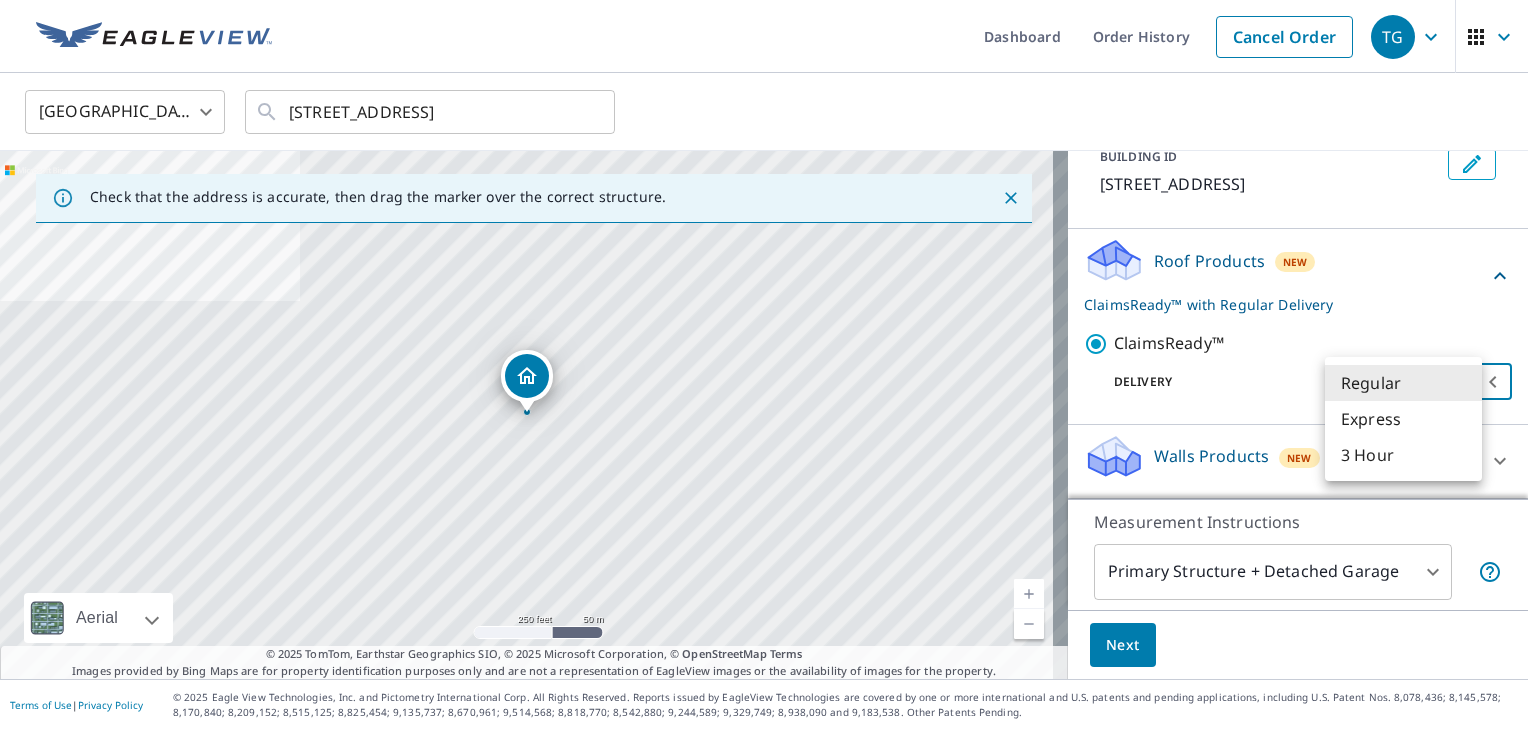 click on "3 Hour" at bounding box center [1403, 455] 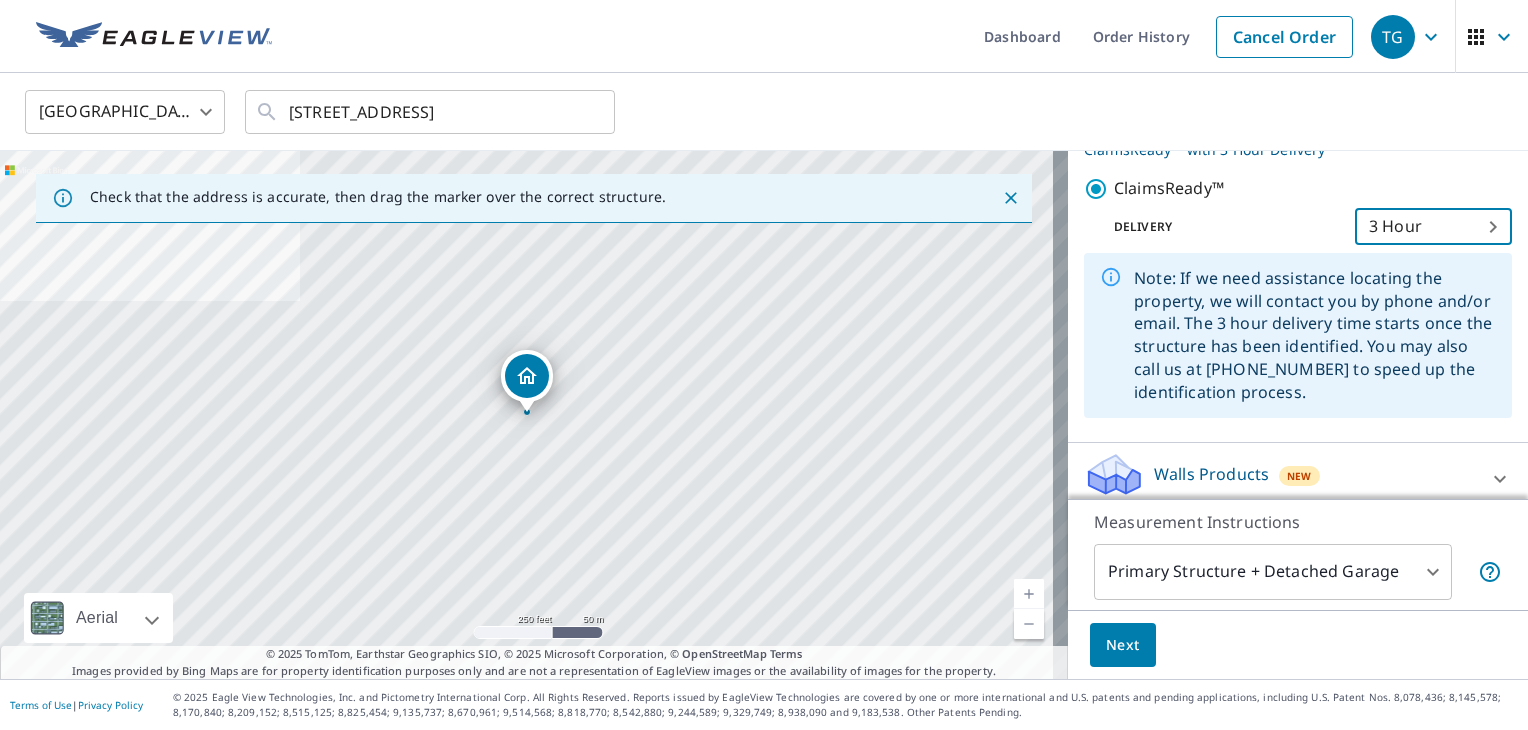 scroll, scrollTop: 324, scrollLeft: 0, axis: vertical 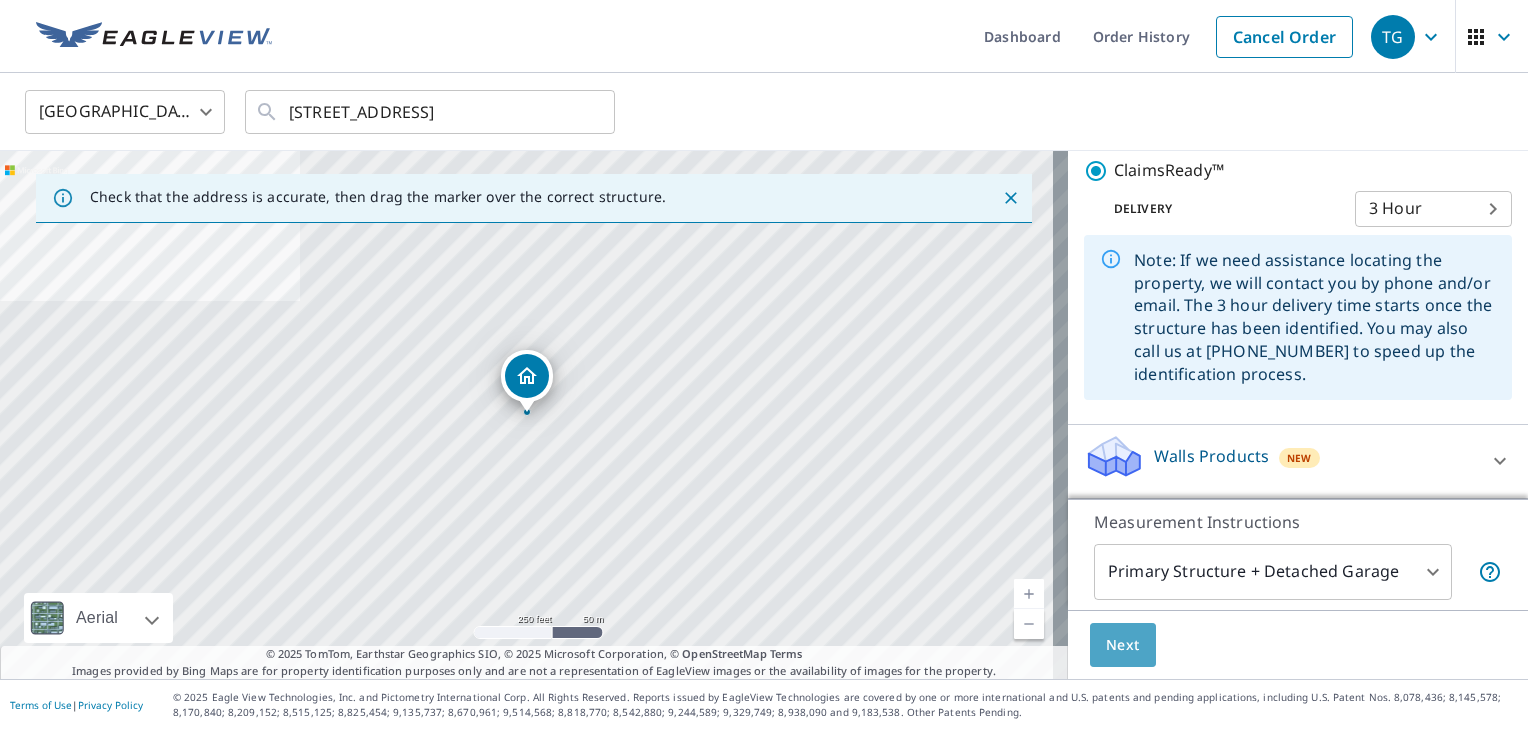 click on "Next" at bounding box center (1123, 645) 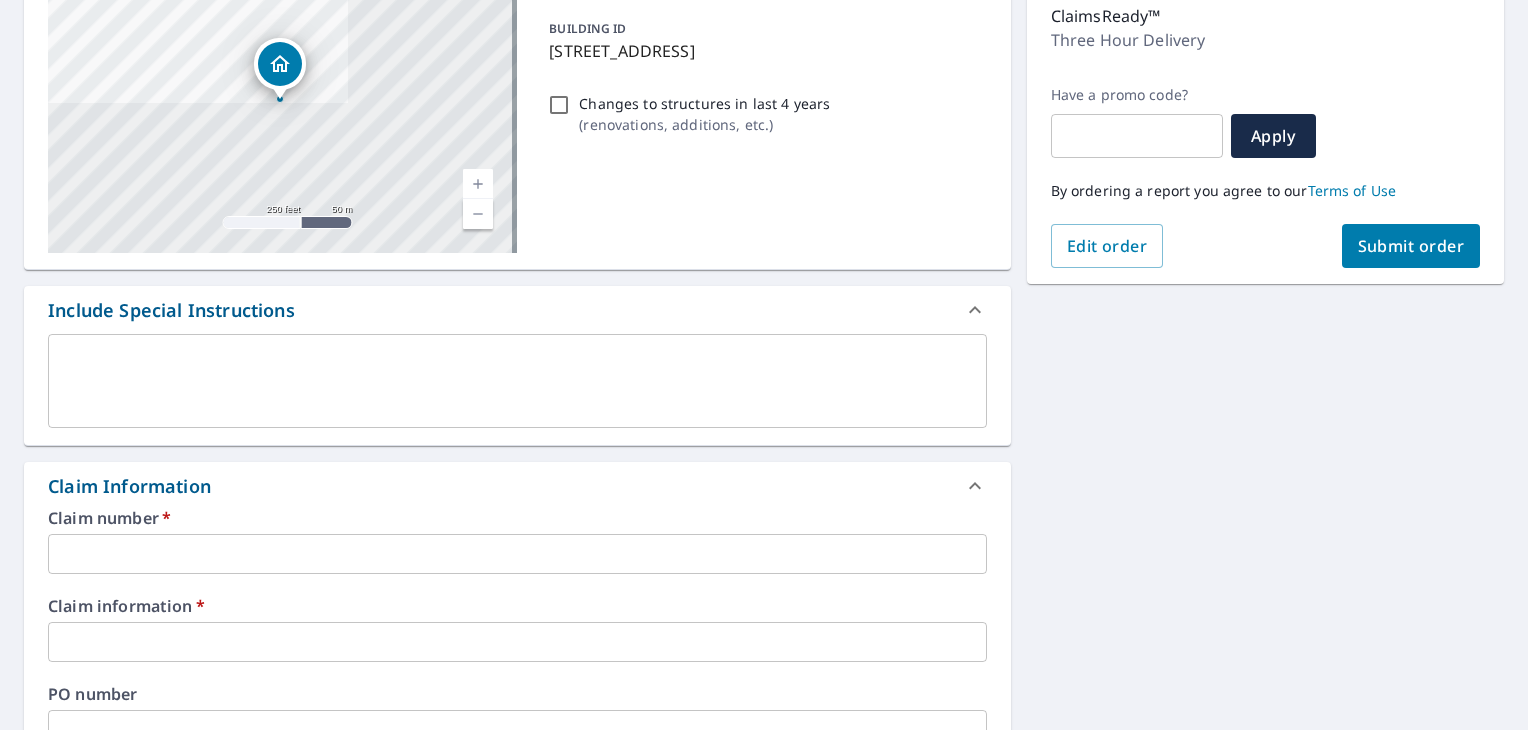 scroll, scrollTop: 266, scrollLeft: 0, axis: vertical 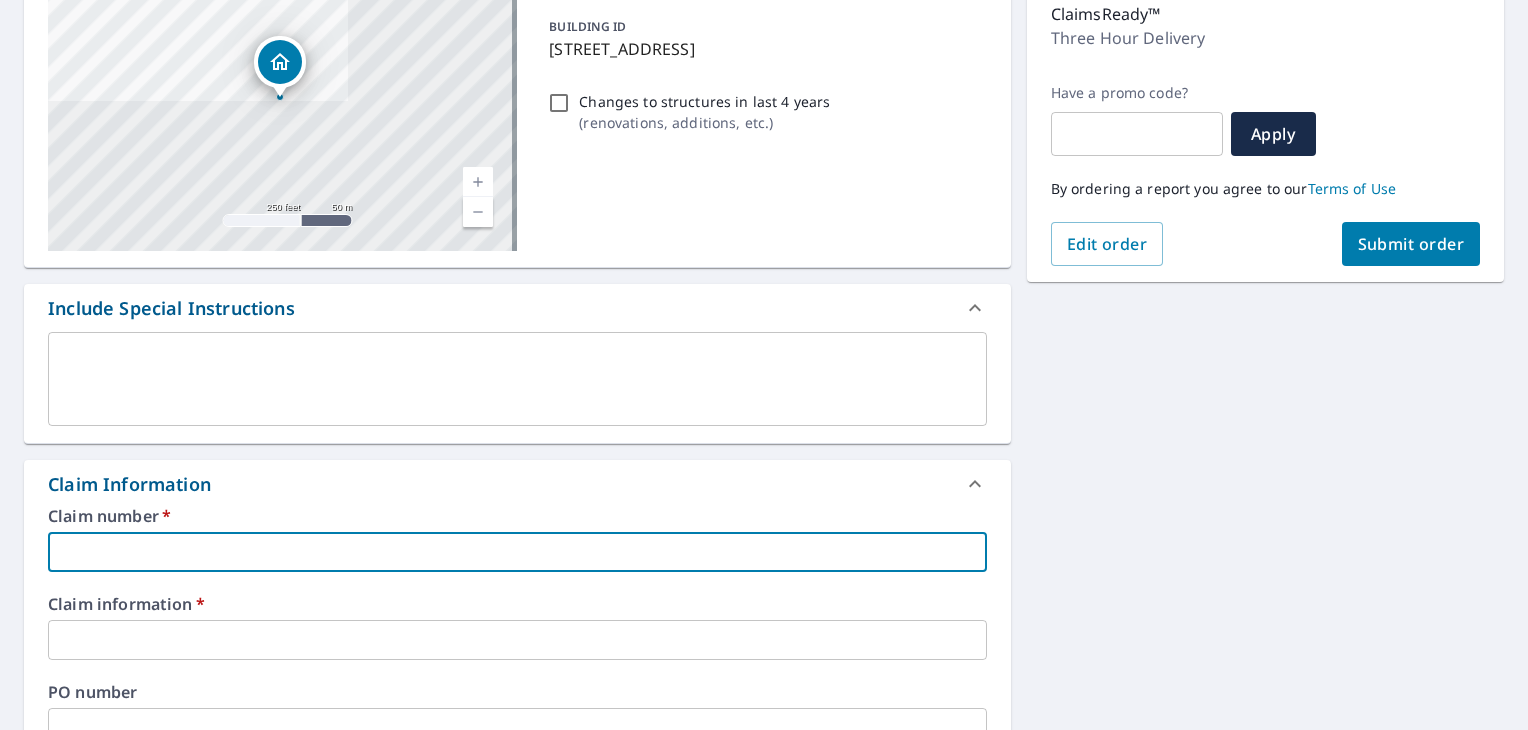 click at bounding box center (517, 552) 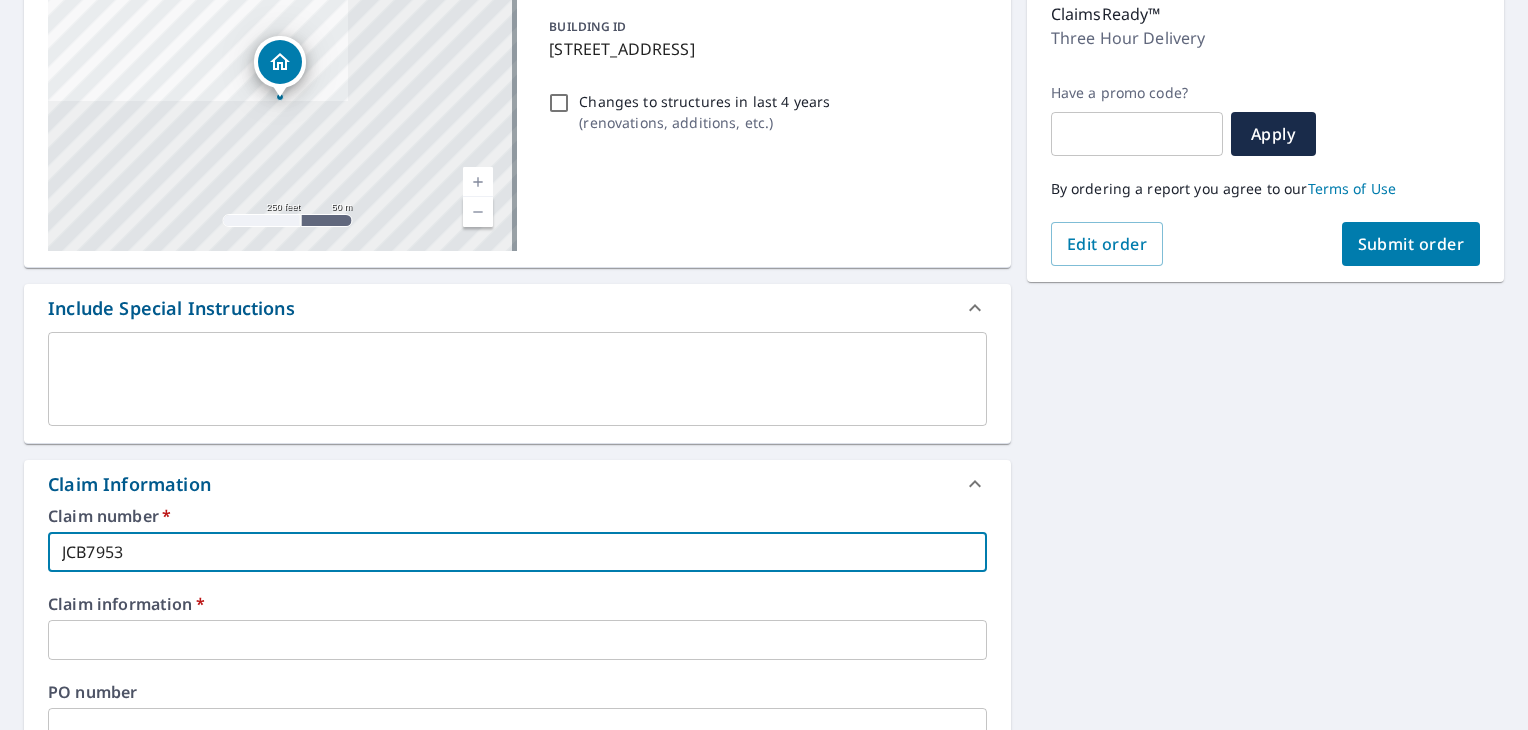 type on "JCB7953" 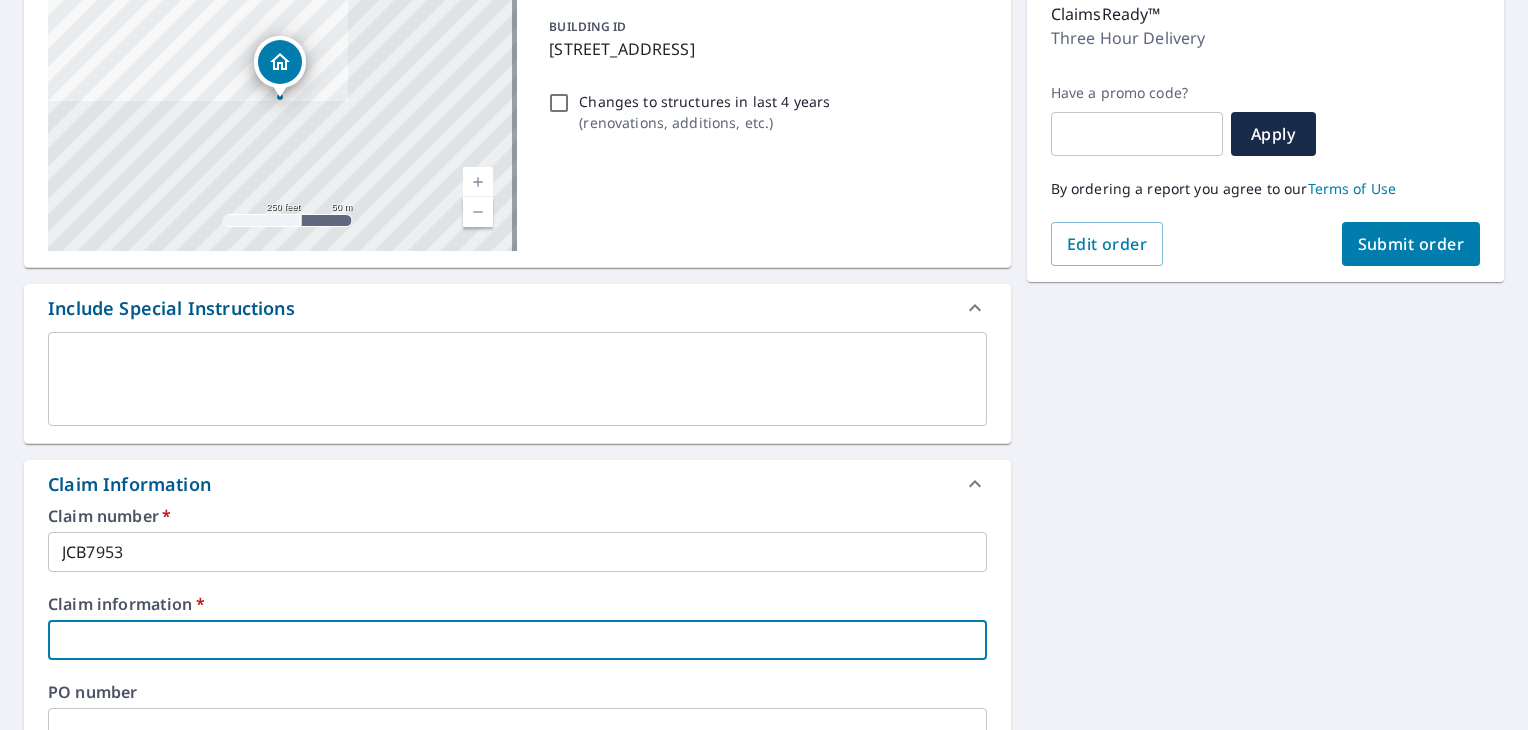 click at bounding box center (517, 640) 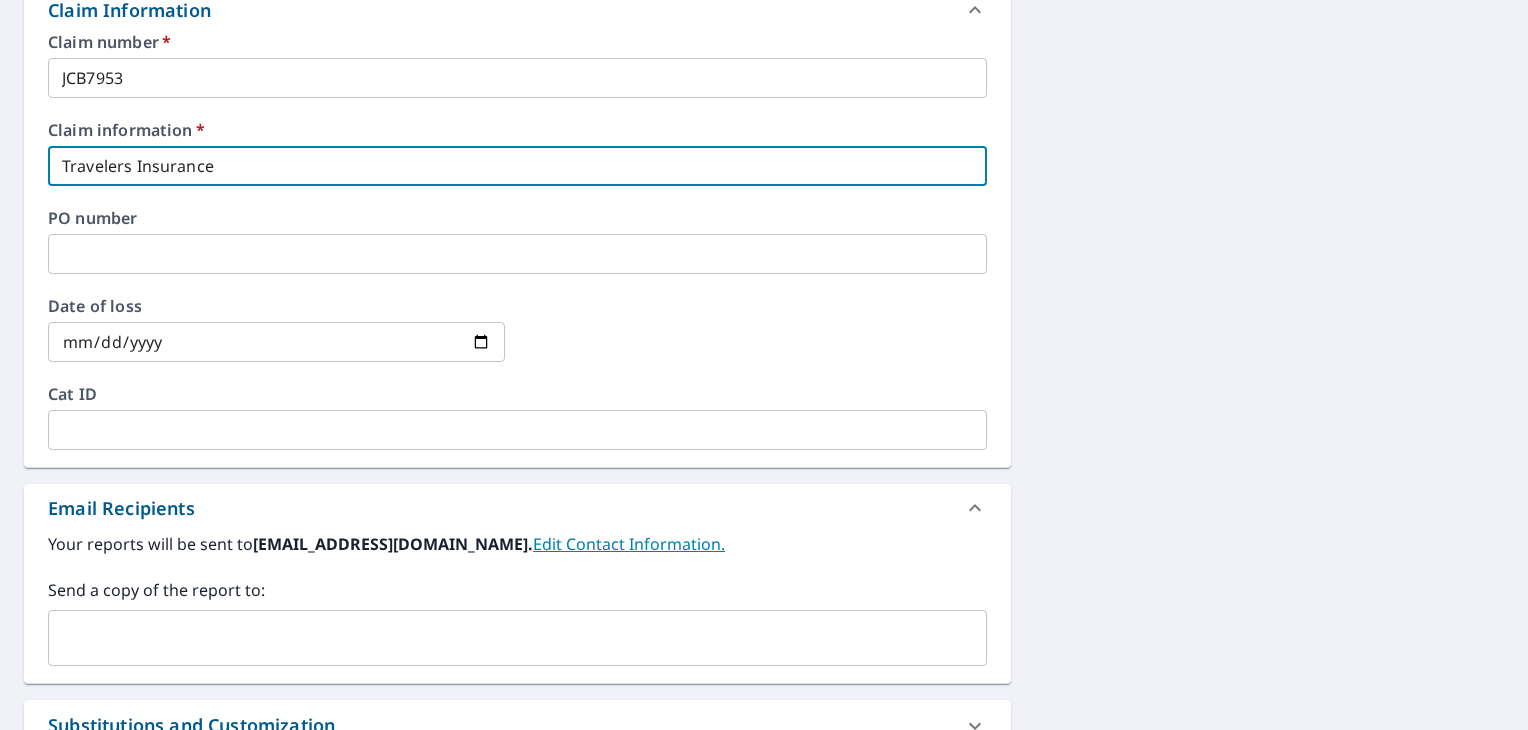 scroll, scrollTop: 800, scrollLeft: 0, axis: vertical 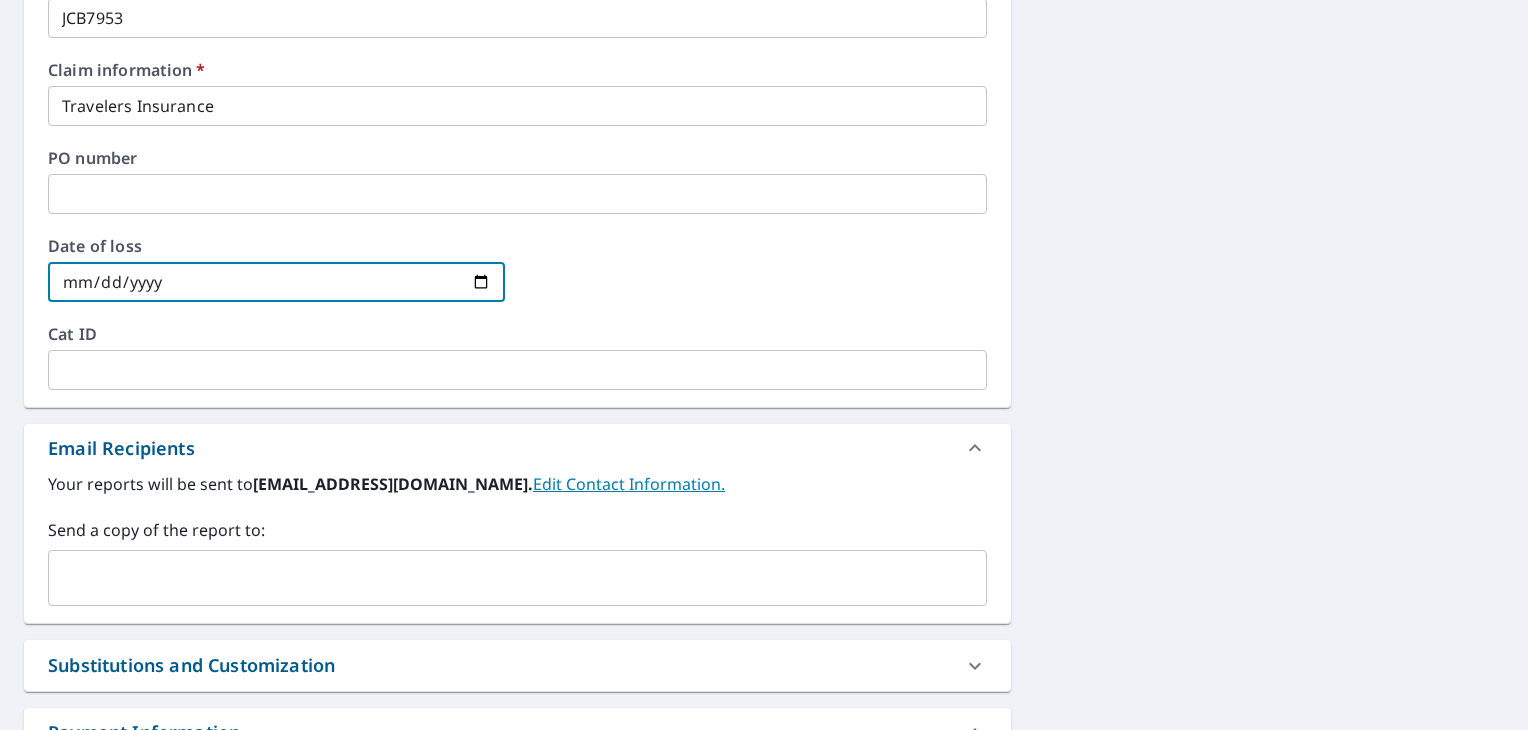 click at bounding box center [276, 282] 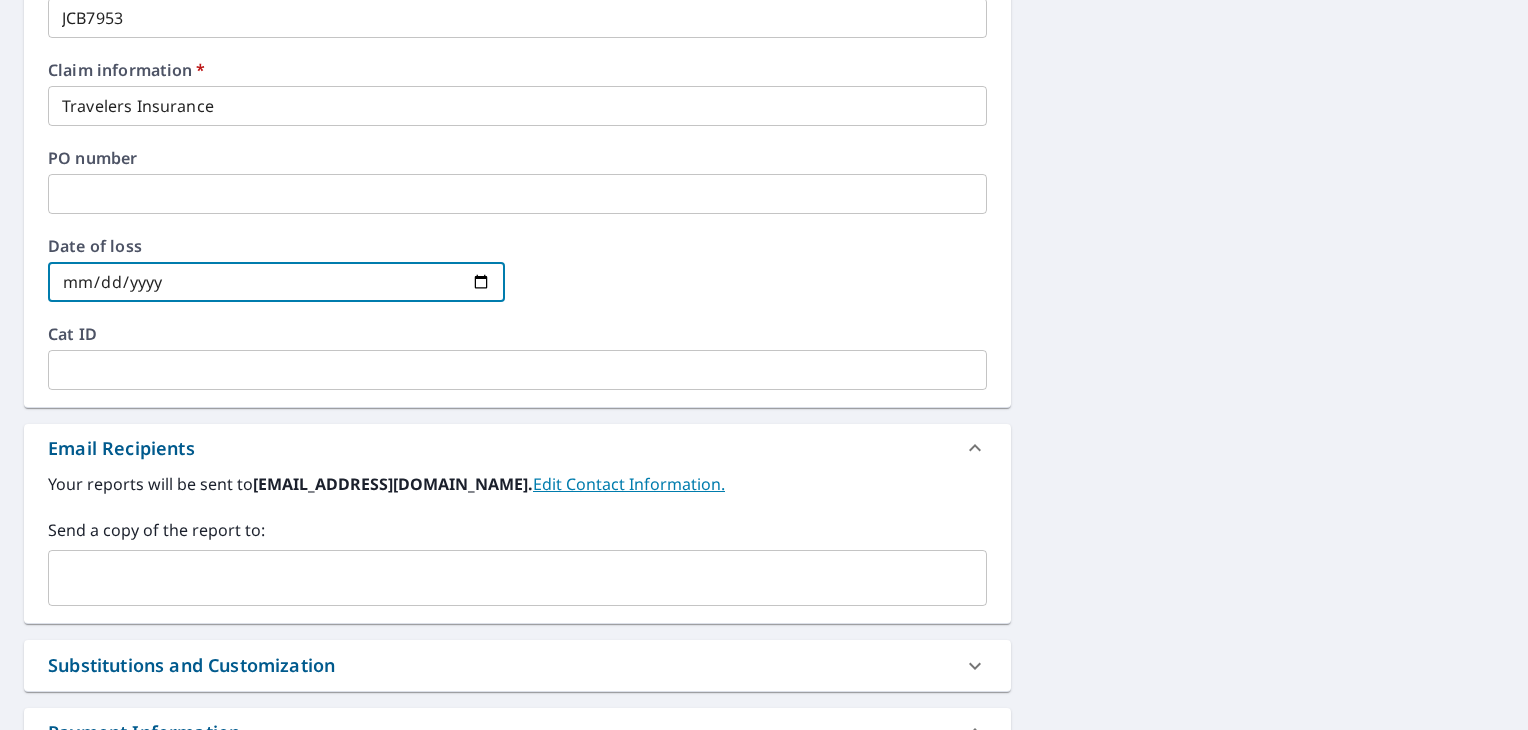 type on "2025-06-05" 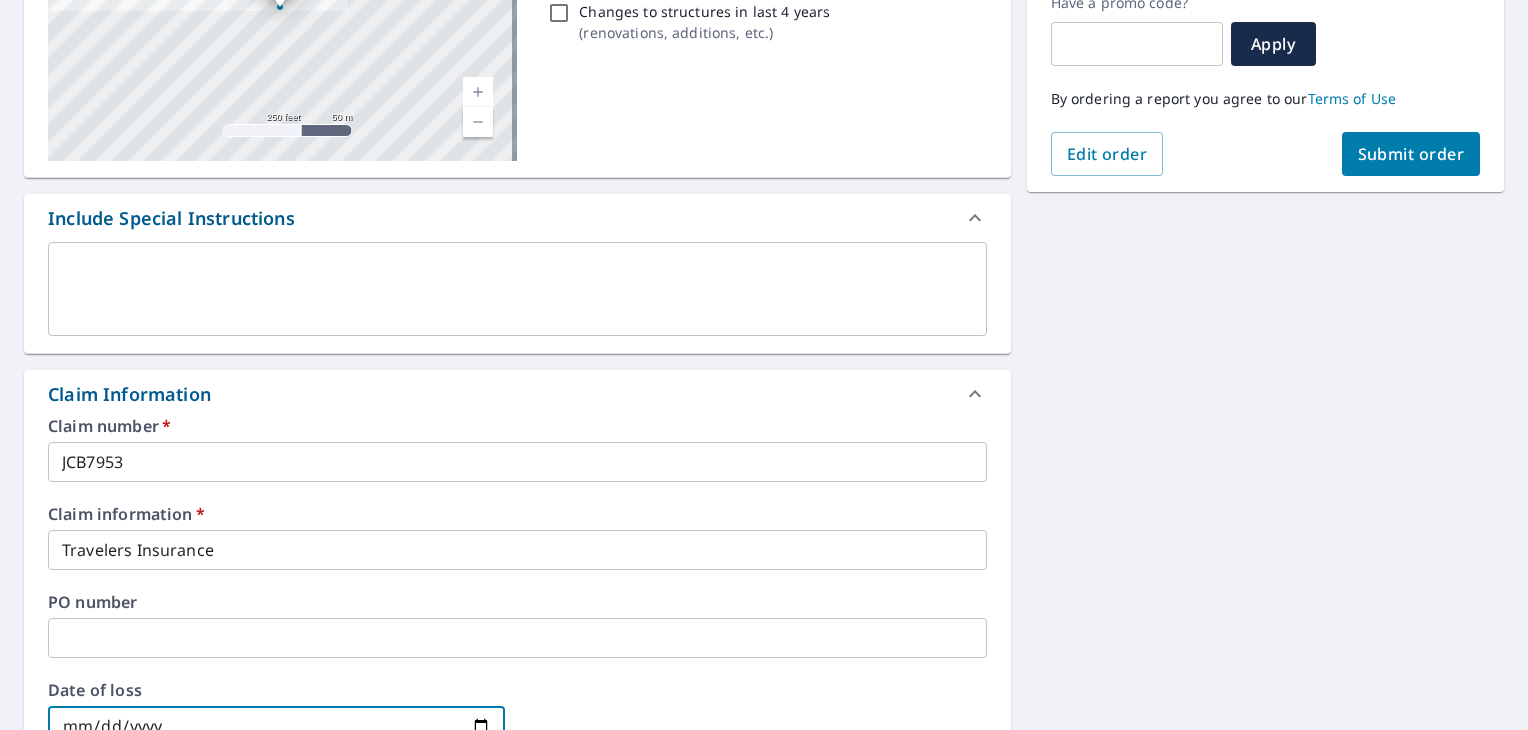 scroll, scrollTop: 0, scrollLeft: 0, axis: both 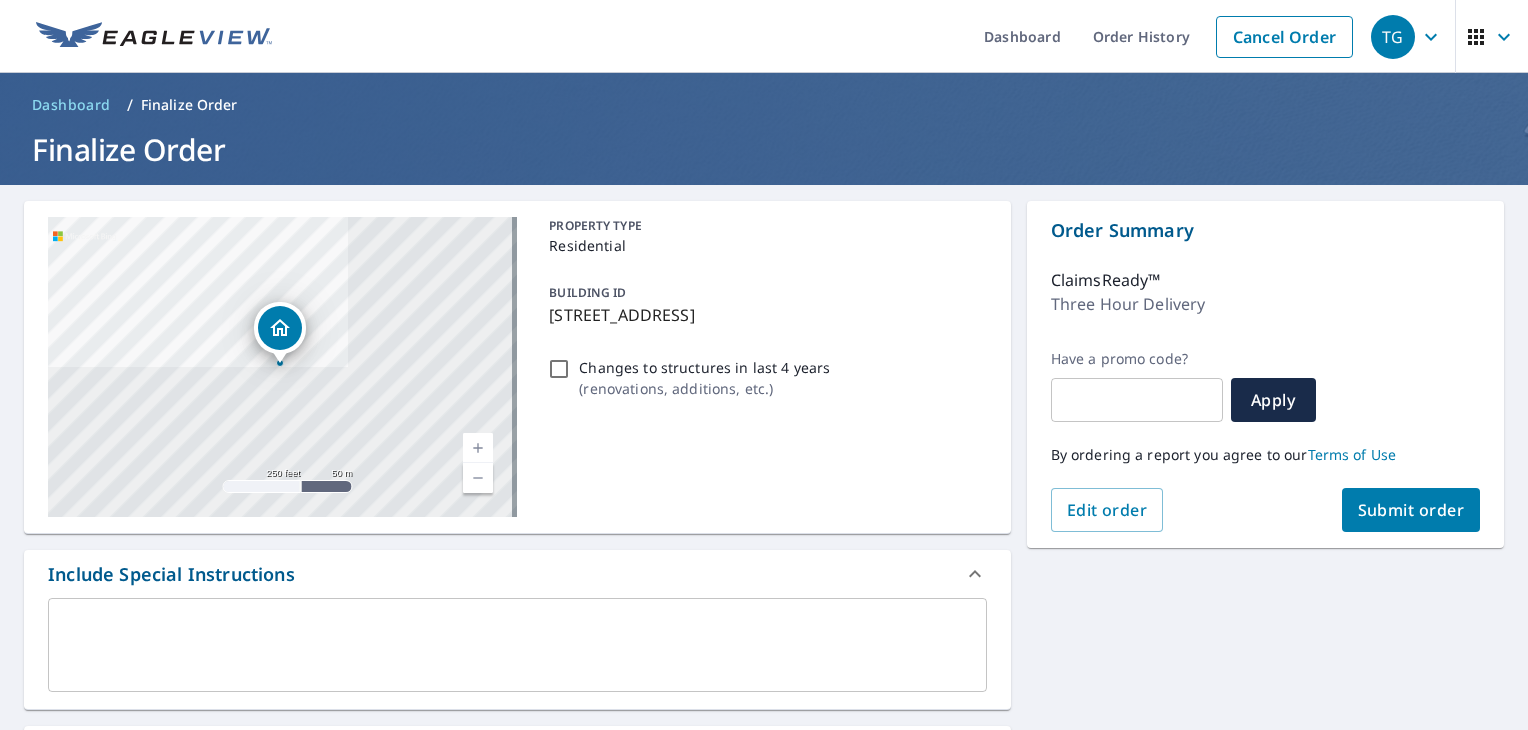 drag, startPoint x: 1370, startPoint y: 500, endPoint x: 1267, endPoint y: 755, distance: 275.01636 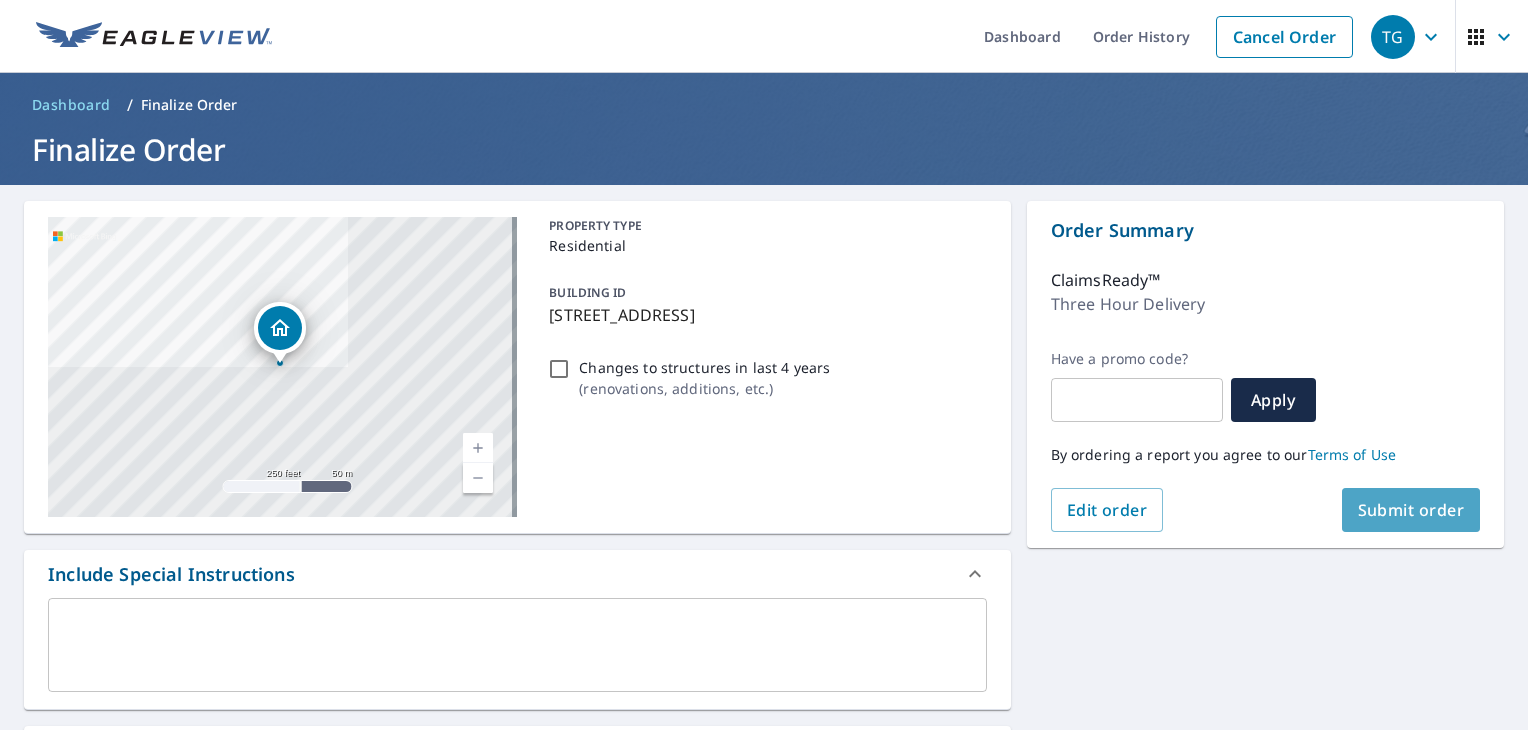 click on "Submit order" at bounding box center (1411, 510) 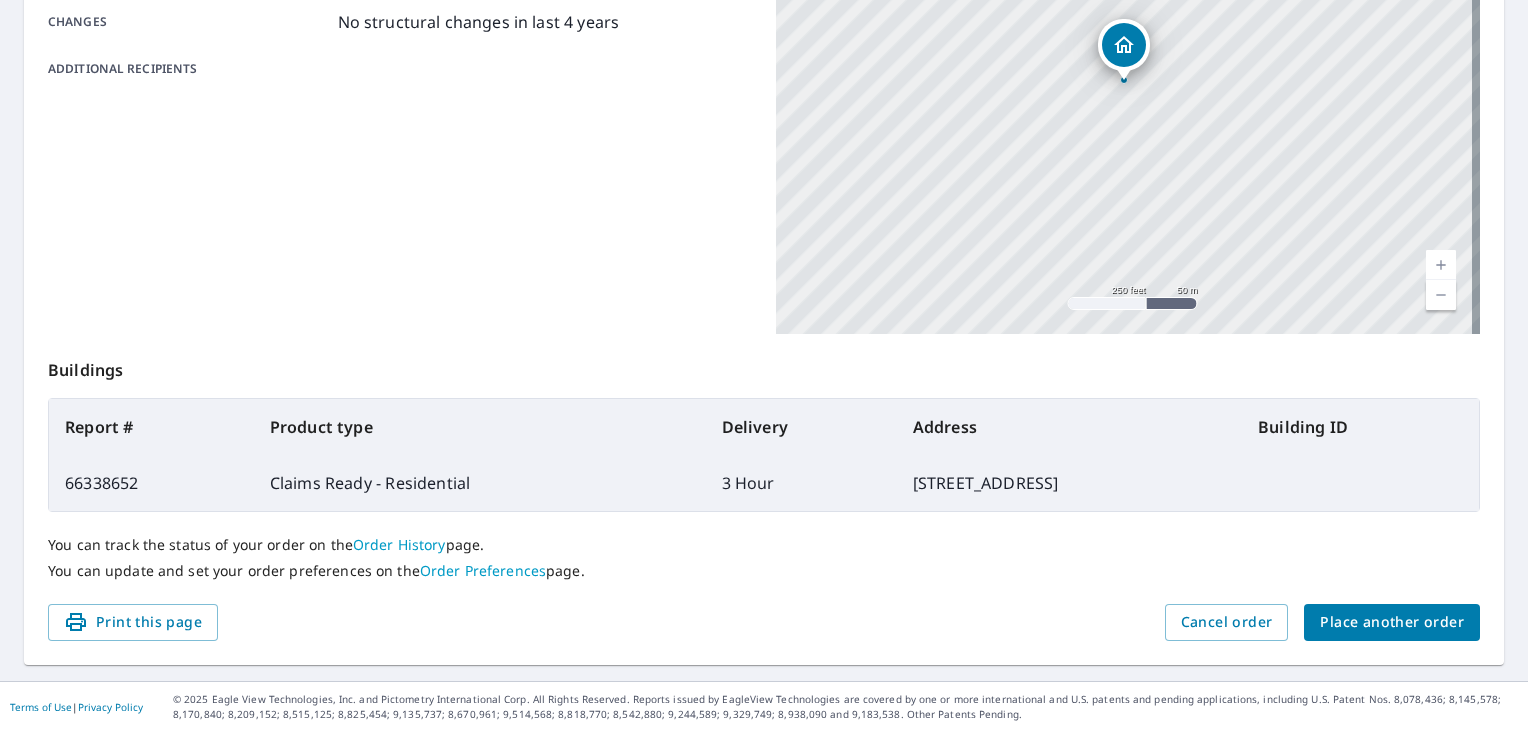 scroll, scrollTop: 0, scrollLeft: 0, axis: both 